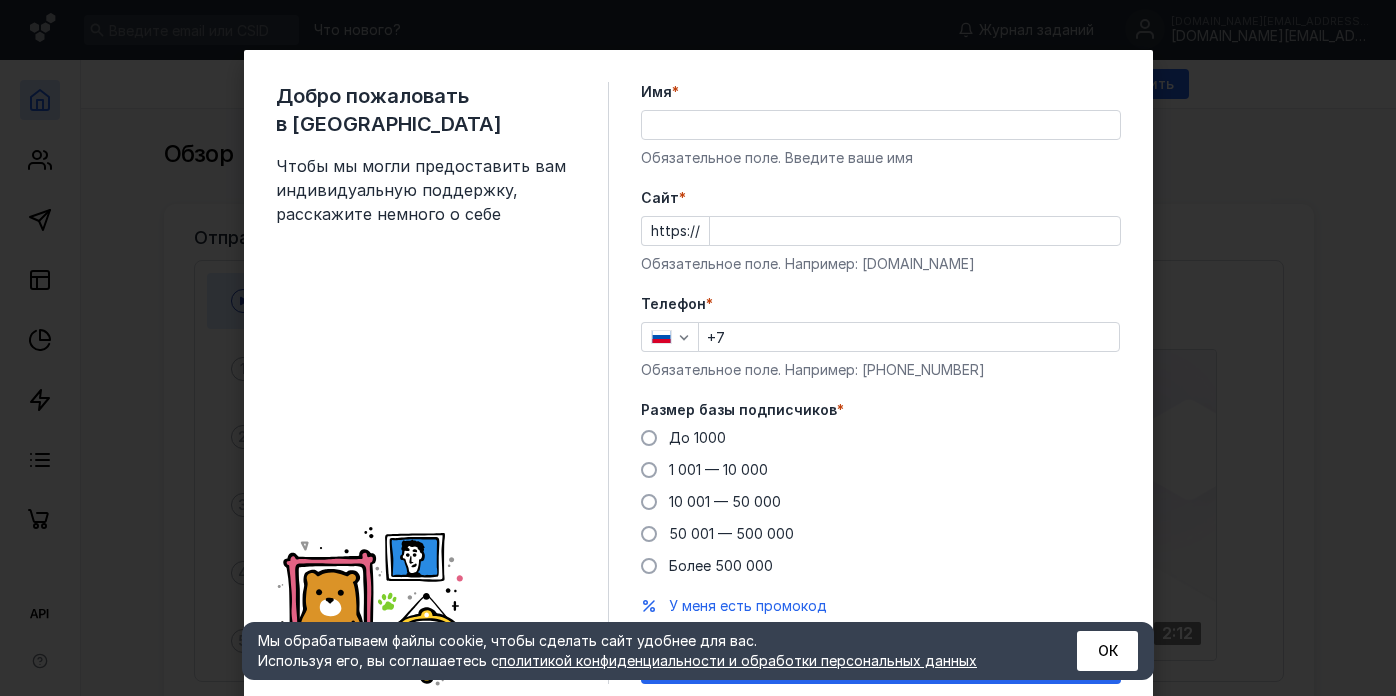 scroll, scrollTop: 0, scrollLeft: 0, axis: both 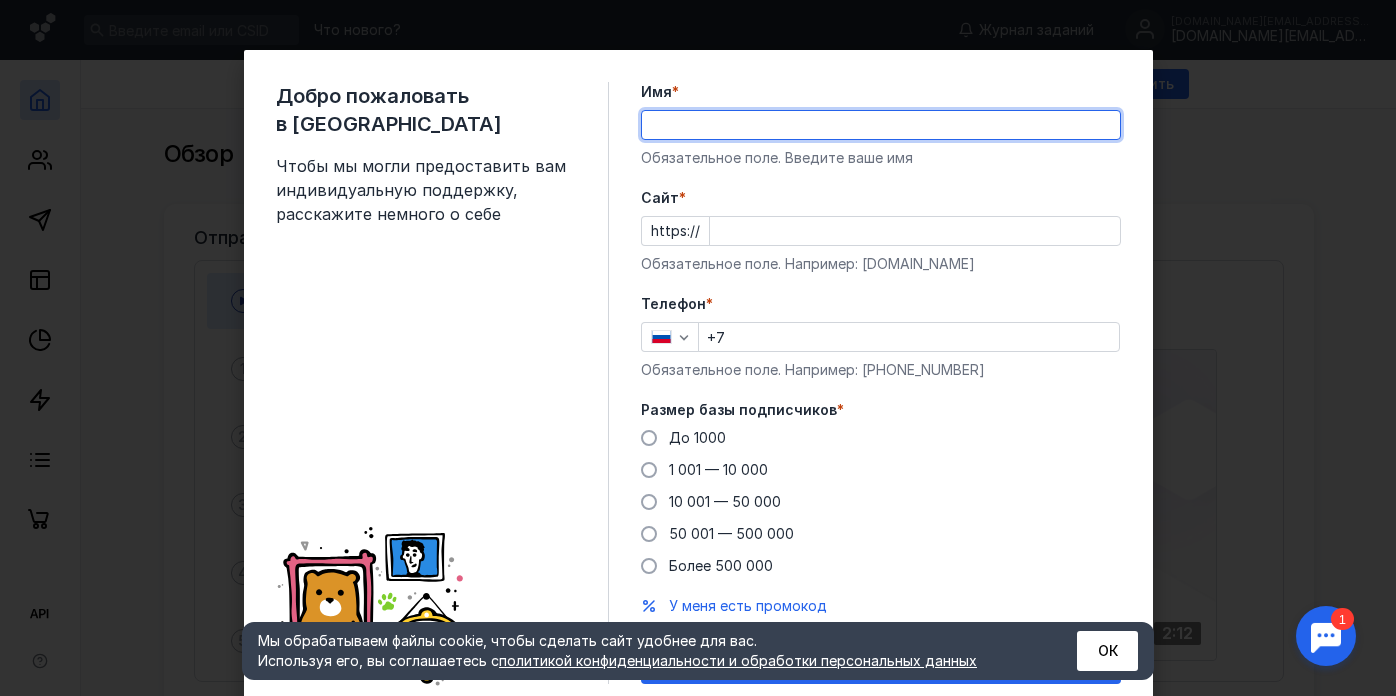 click on "Имя  *" at bounding box center [881, 125] 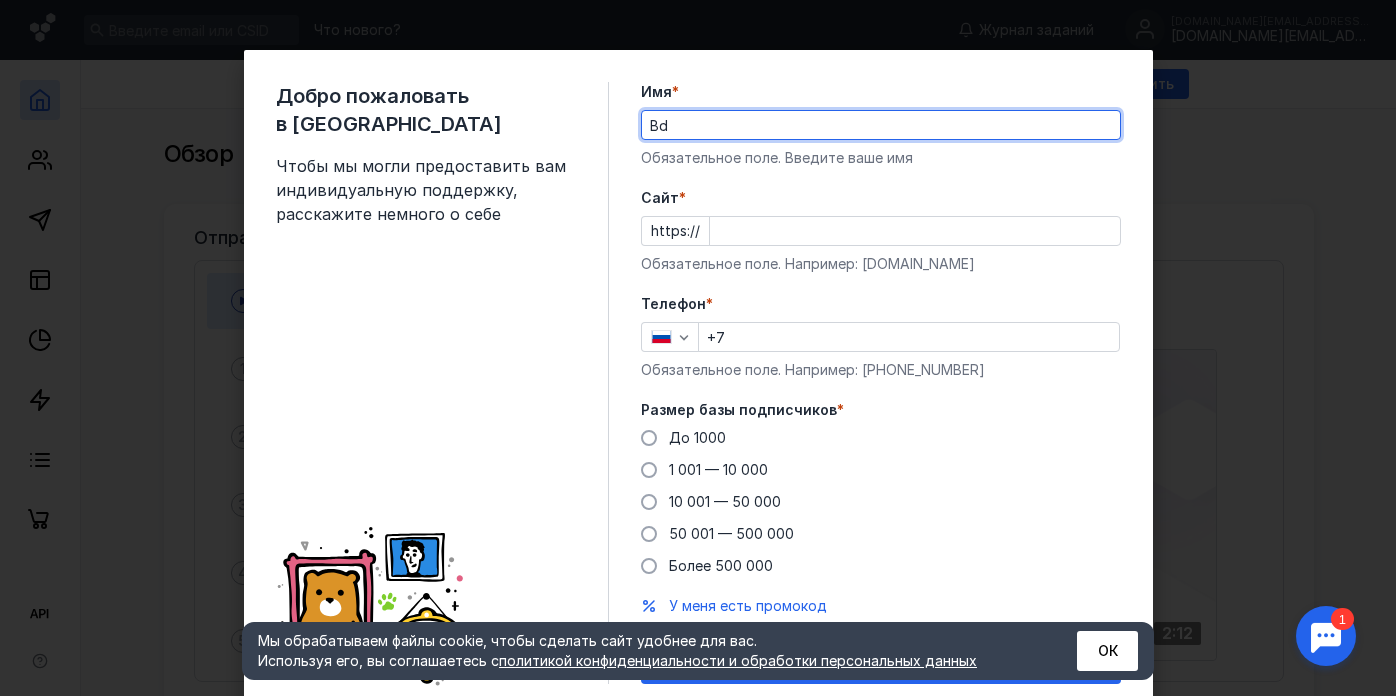 type on "B" 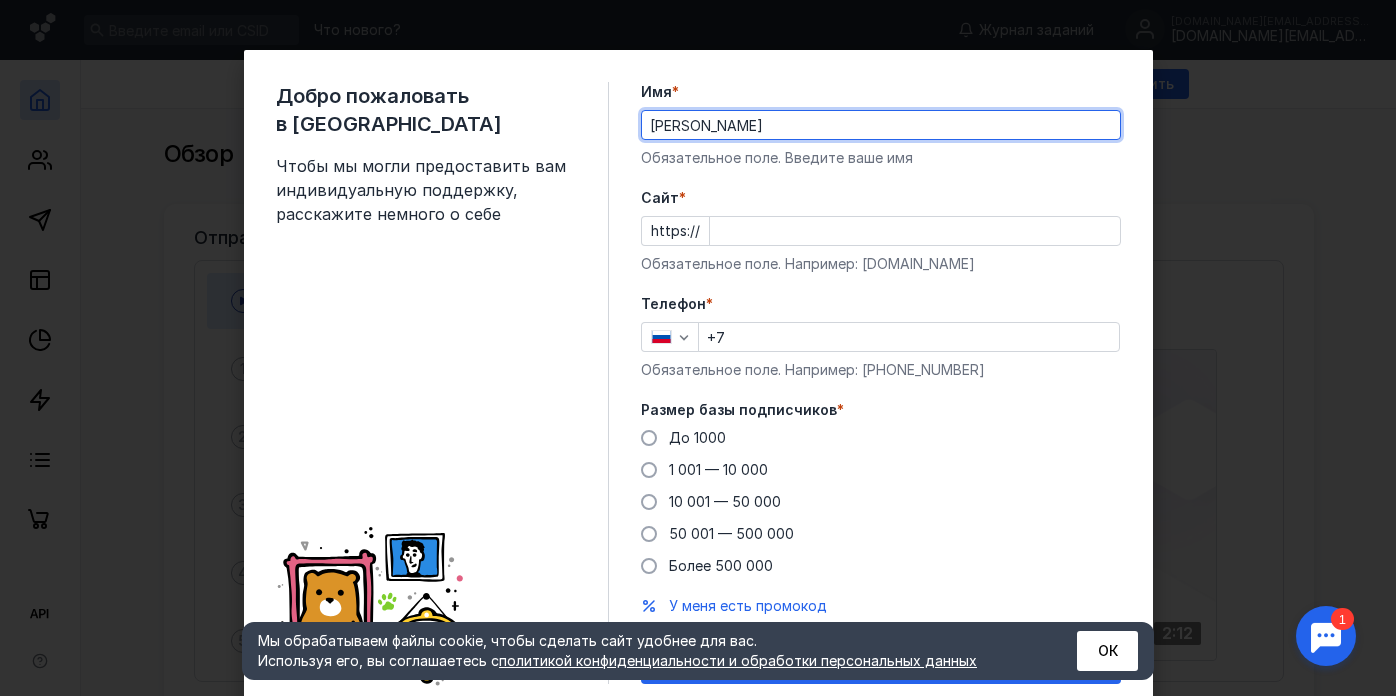 type on "[PERSON_NAME]" 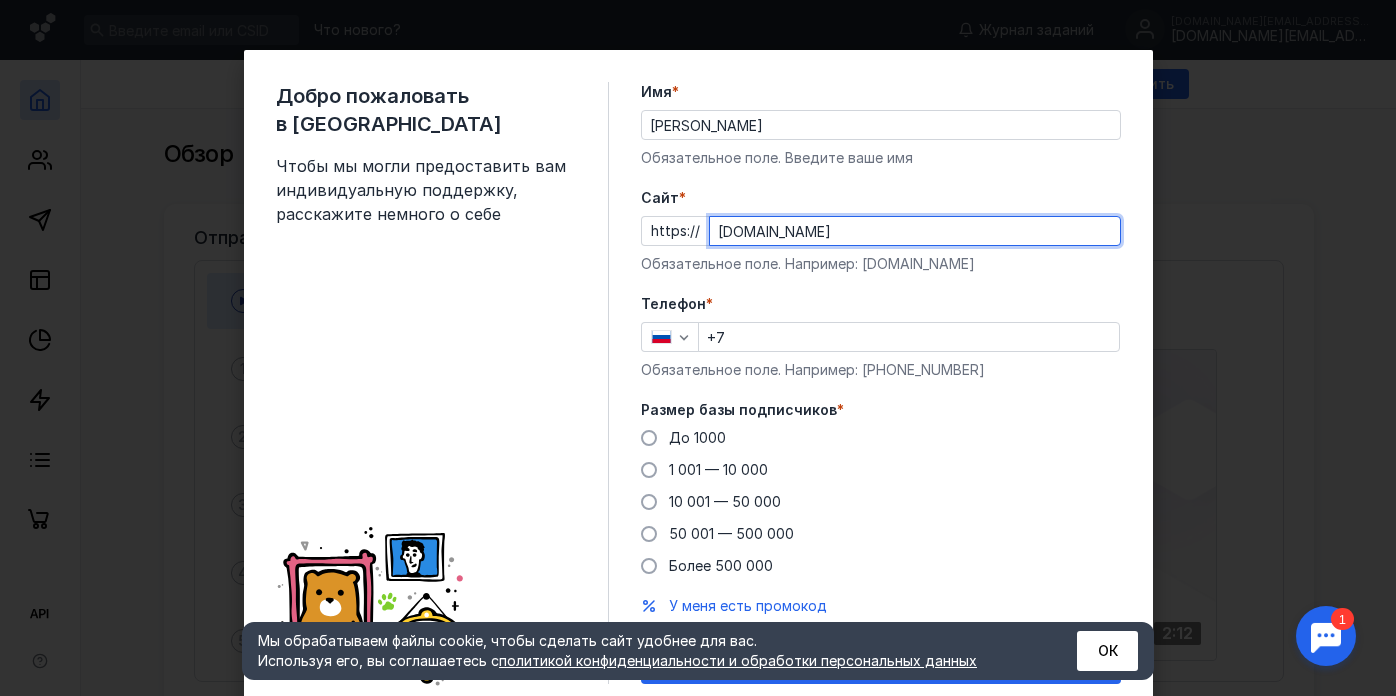 type on "[DOMAIN_NAME]" 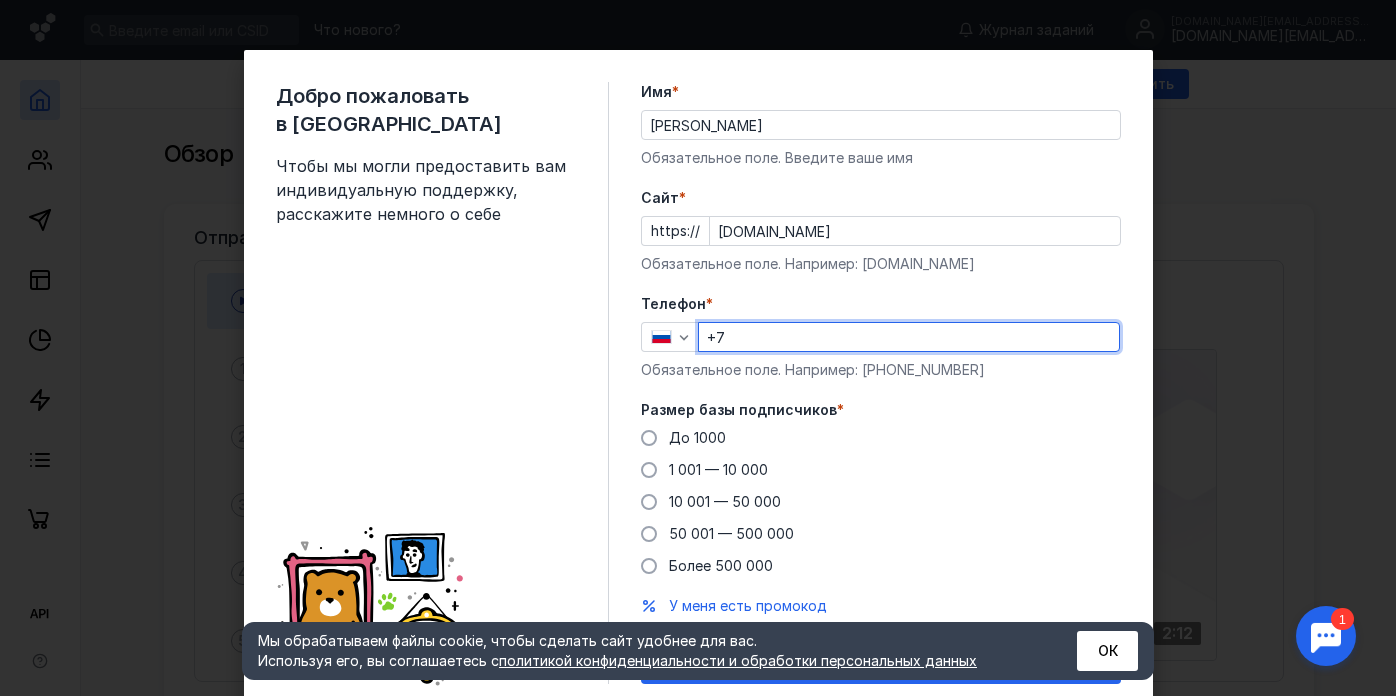 click on "+7" at bounding box center (909, 337) 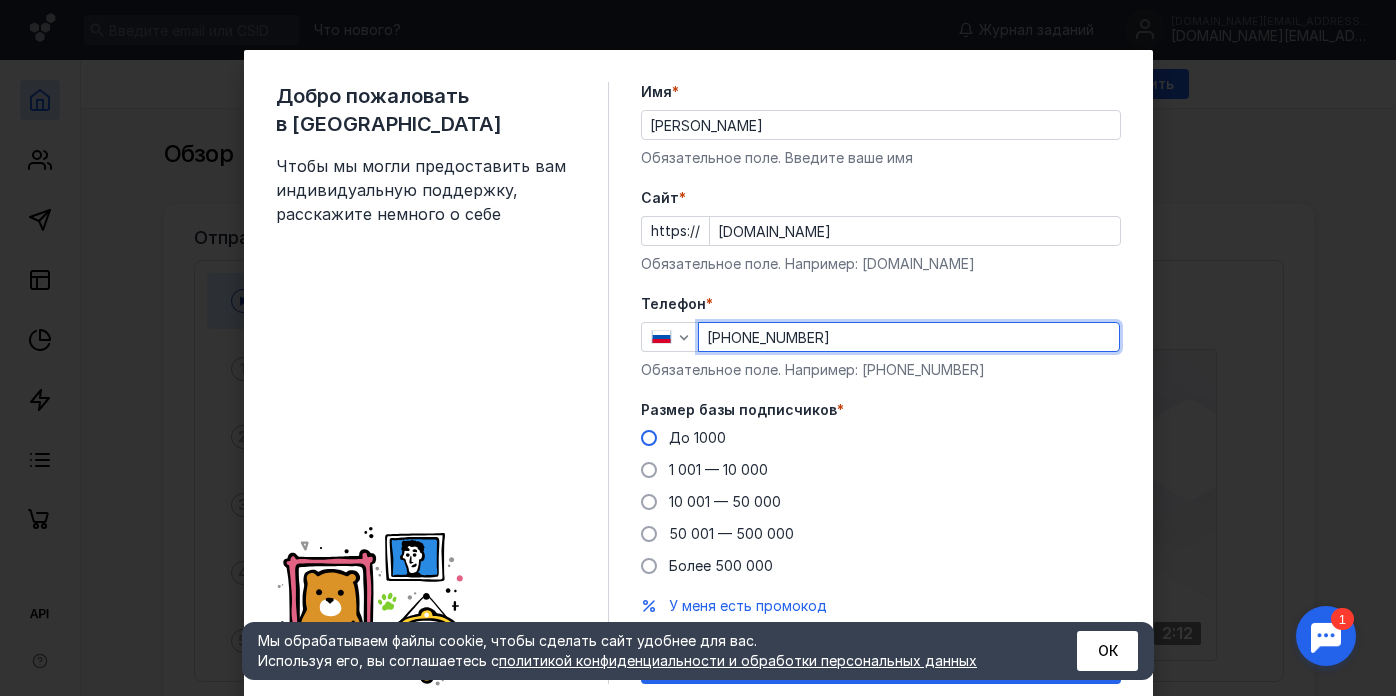 type on "[PHONE_NUMBER]" 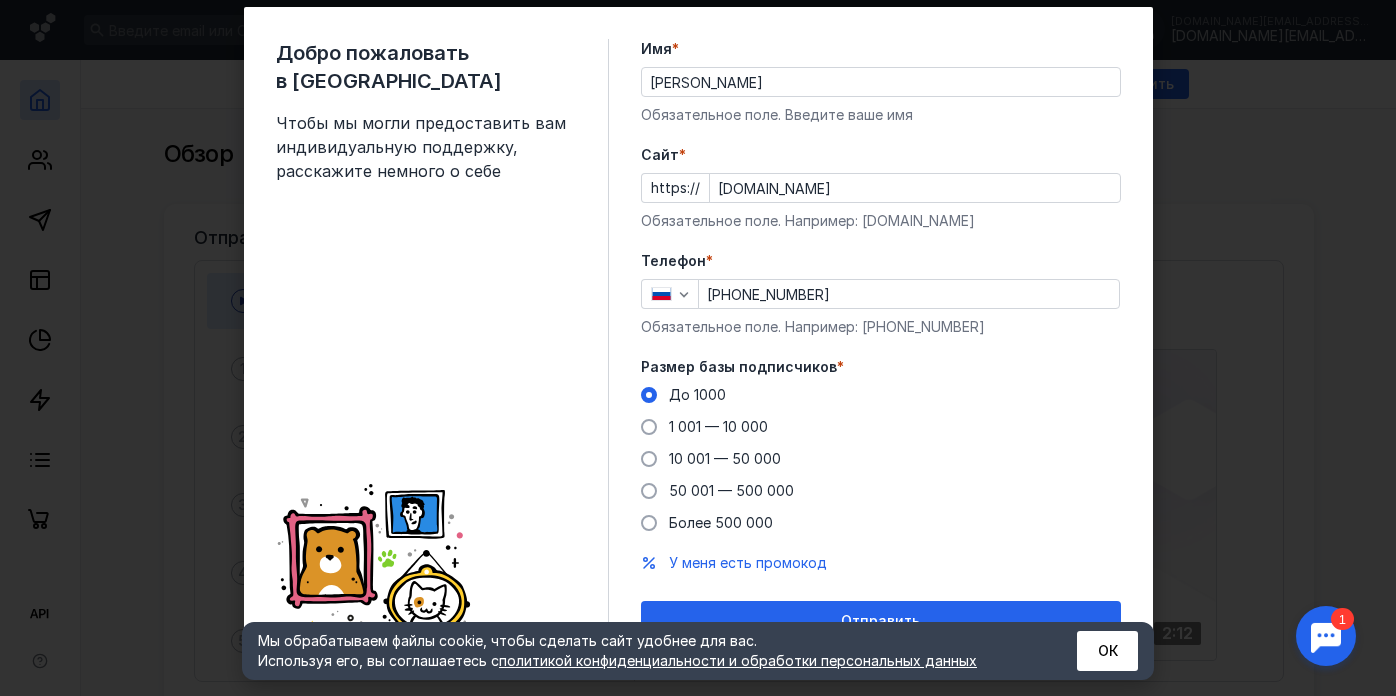 scroll, scrollTop: 70, scrollLeft: 0, axis: vertical 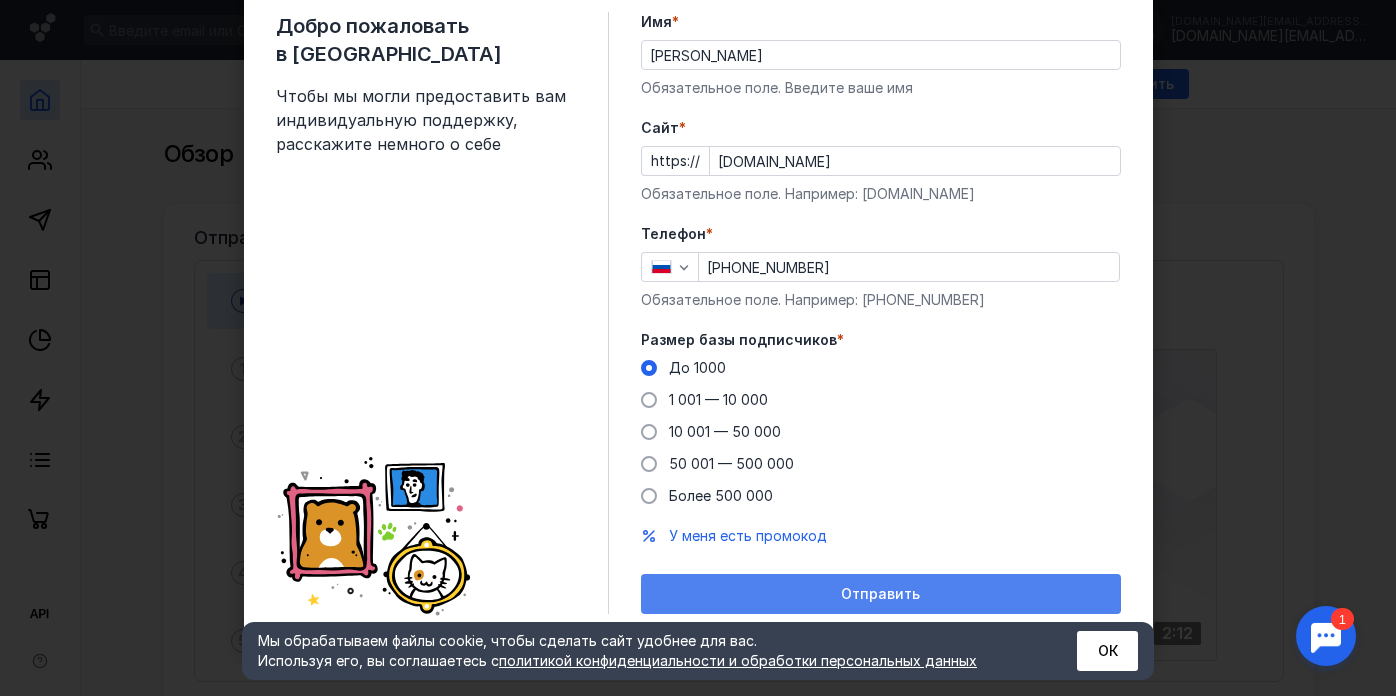 click on "Отправить" at bounding box center [881, 594] 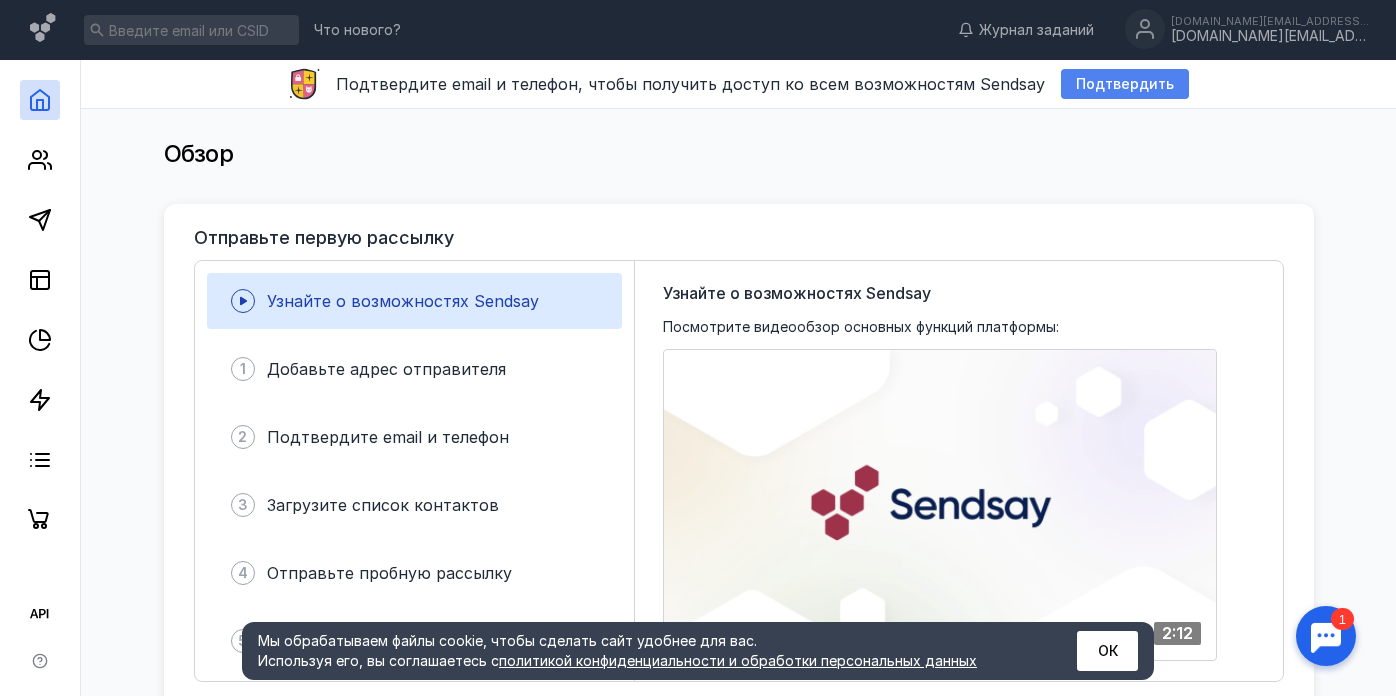 click on "Подтвердить" at bounding box center (1125, 84) 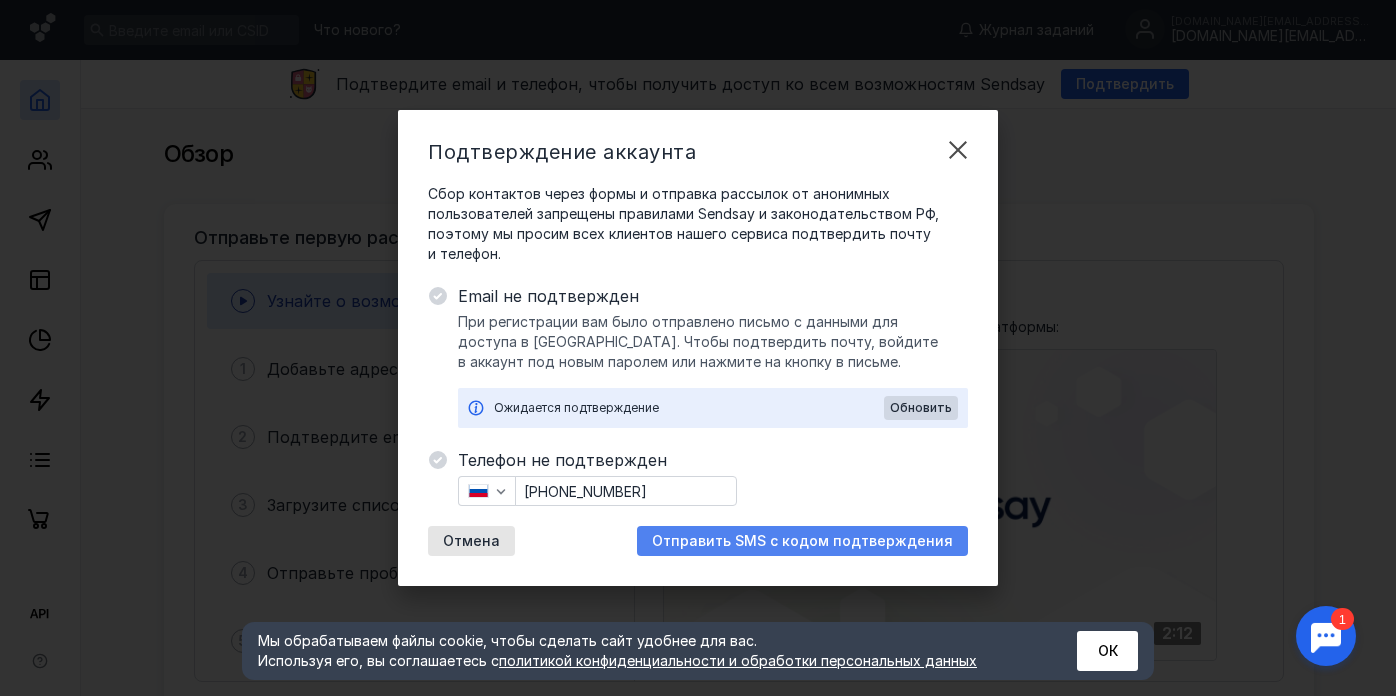 click on "Отправить SMS с кодом подтверждения" at bounding box center (802, 541) 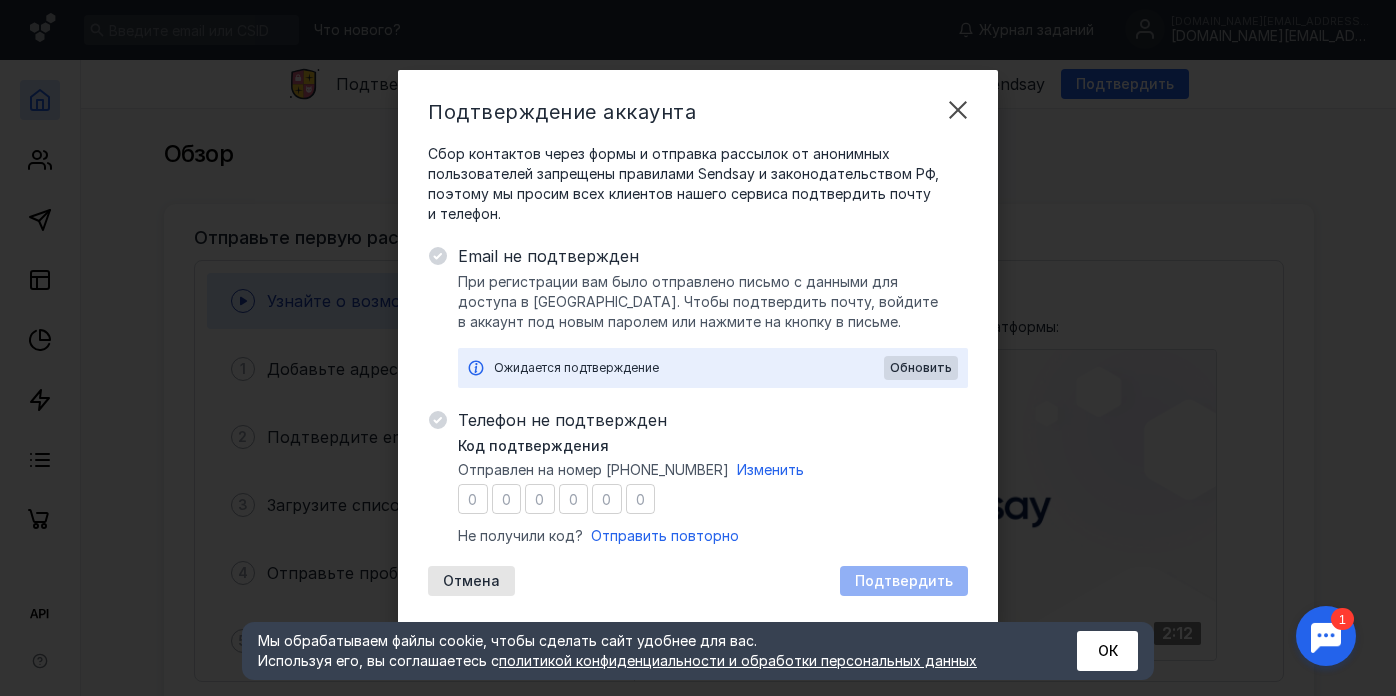 click at bounding box center (473, 499) 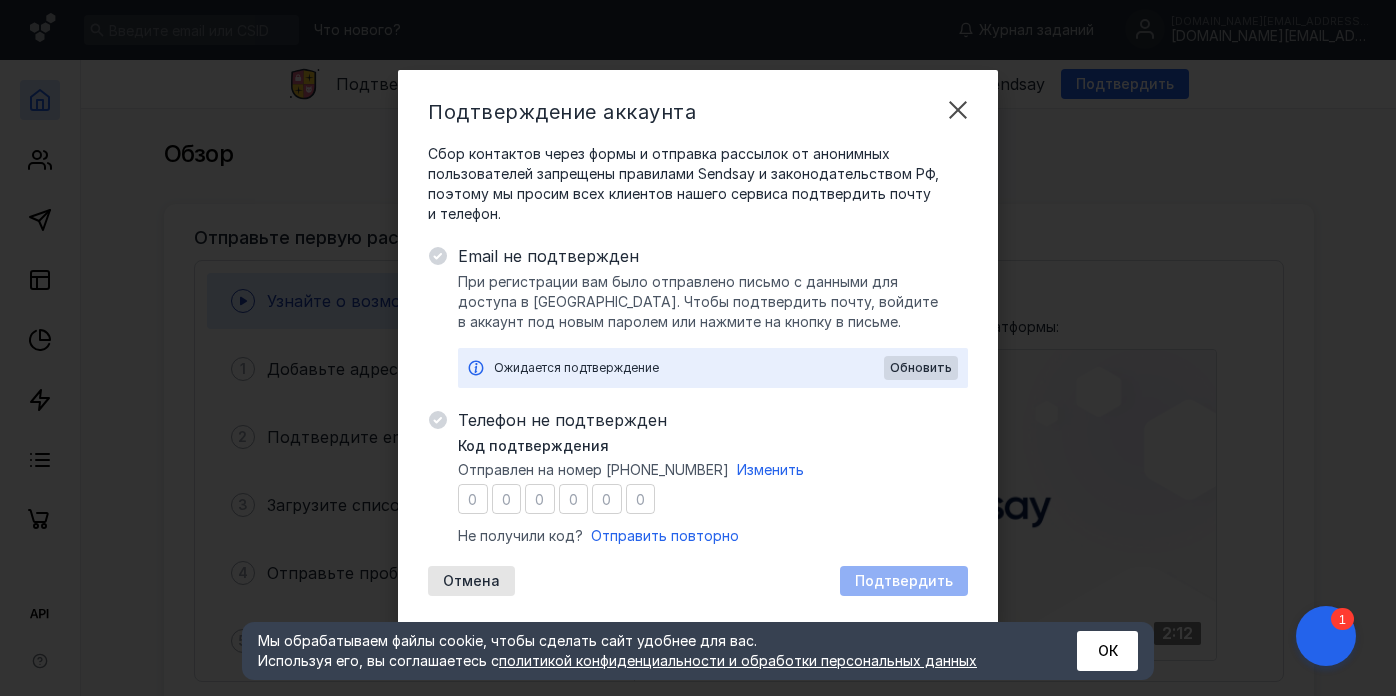 type on "5" 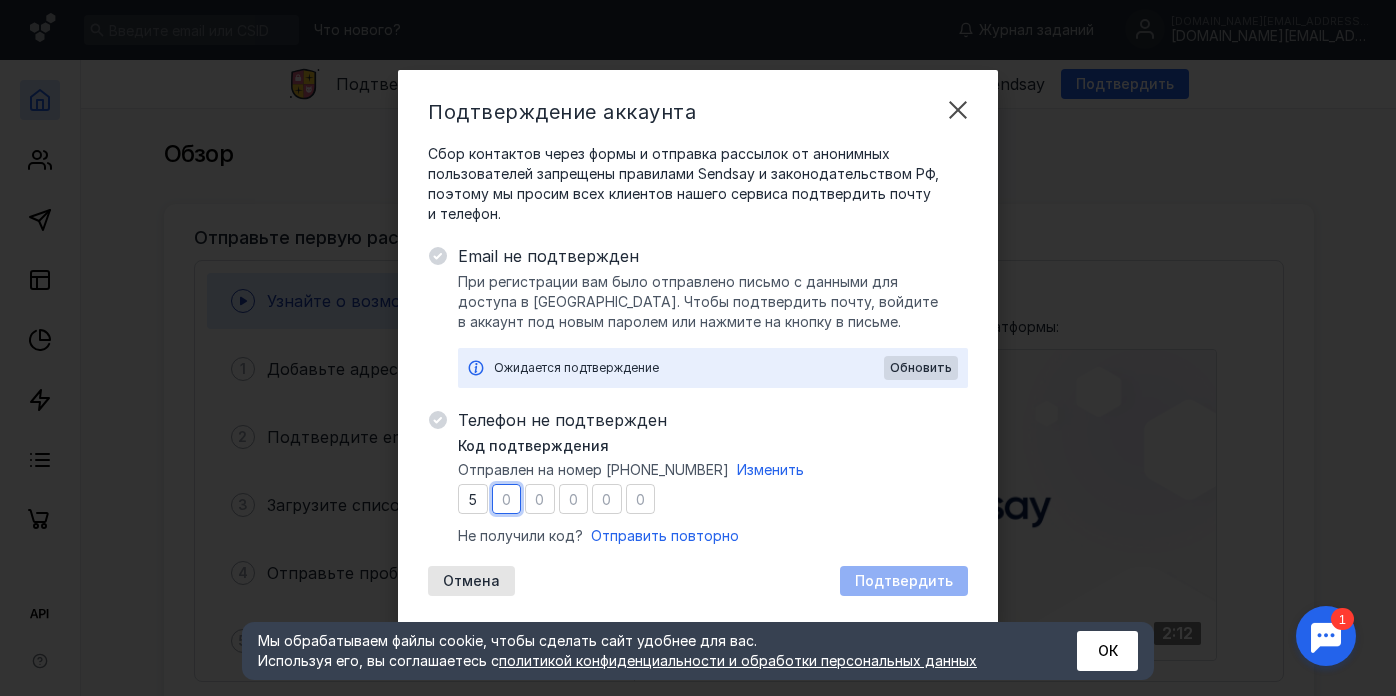 type on "5" 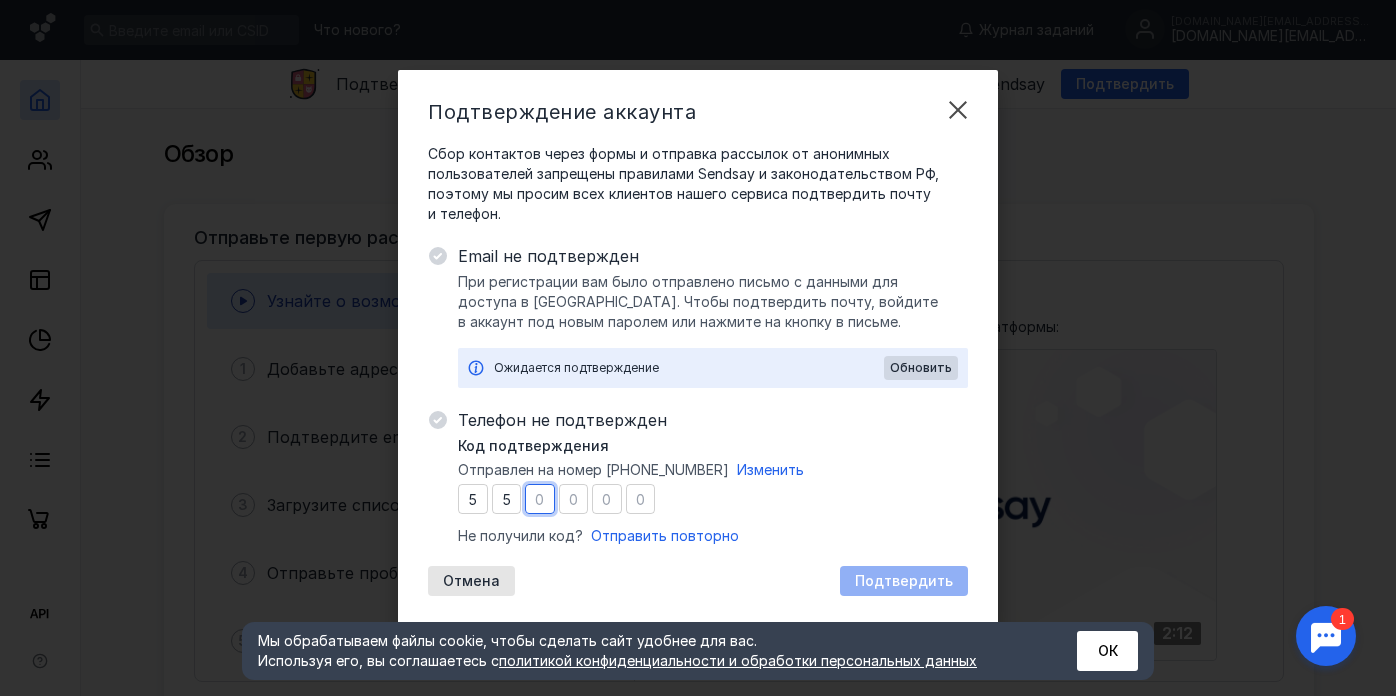 type on "3" 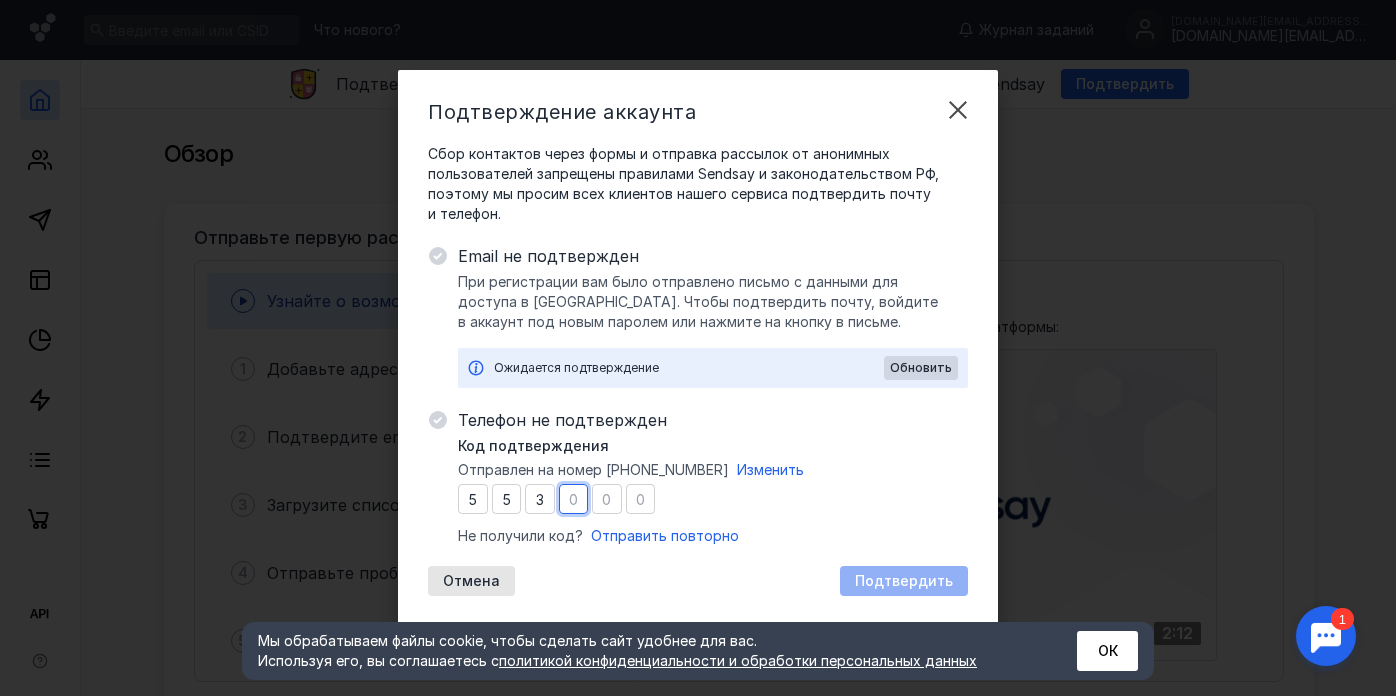 type on "4" 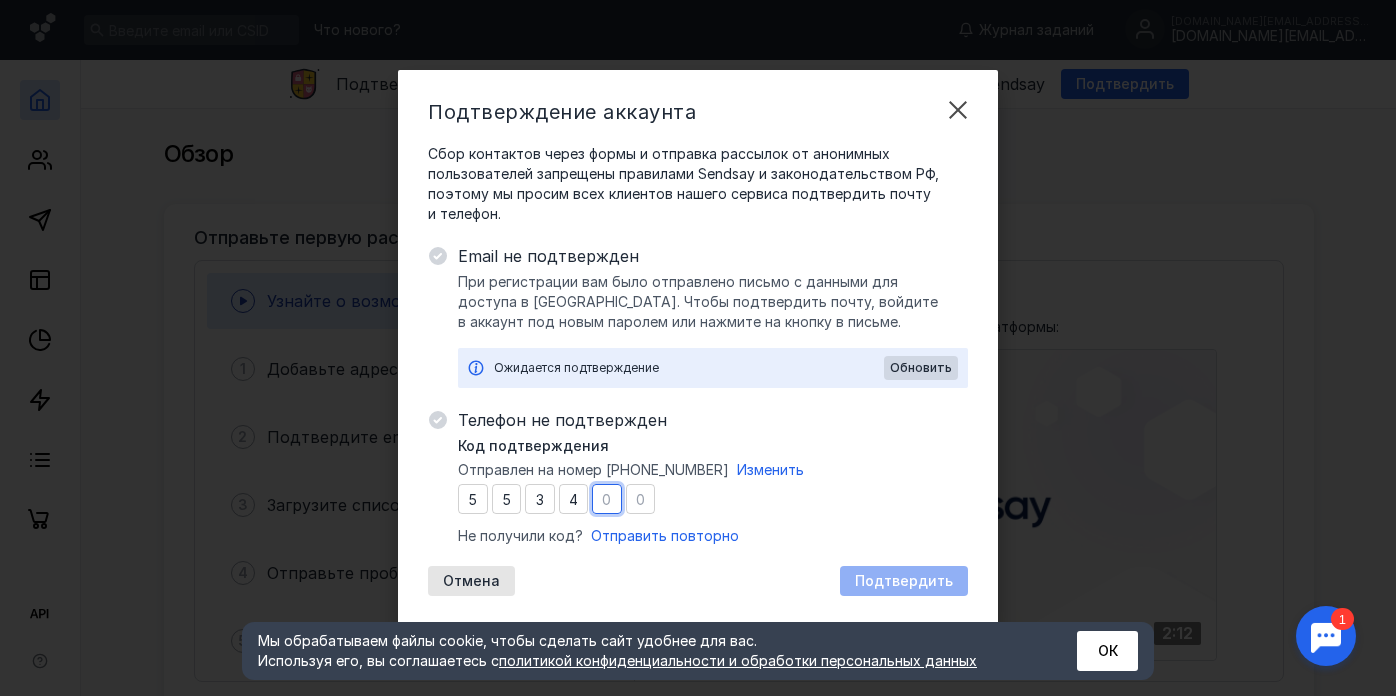 type on "1" 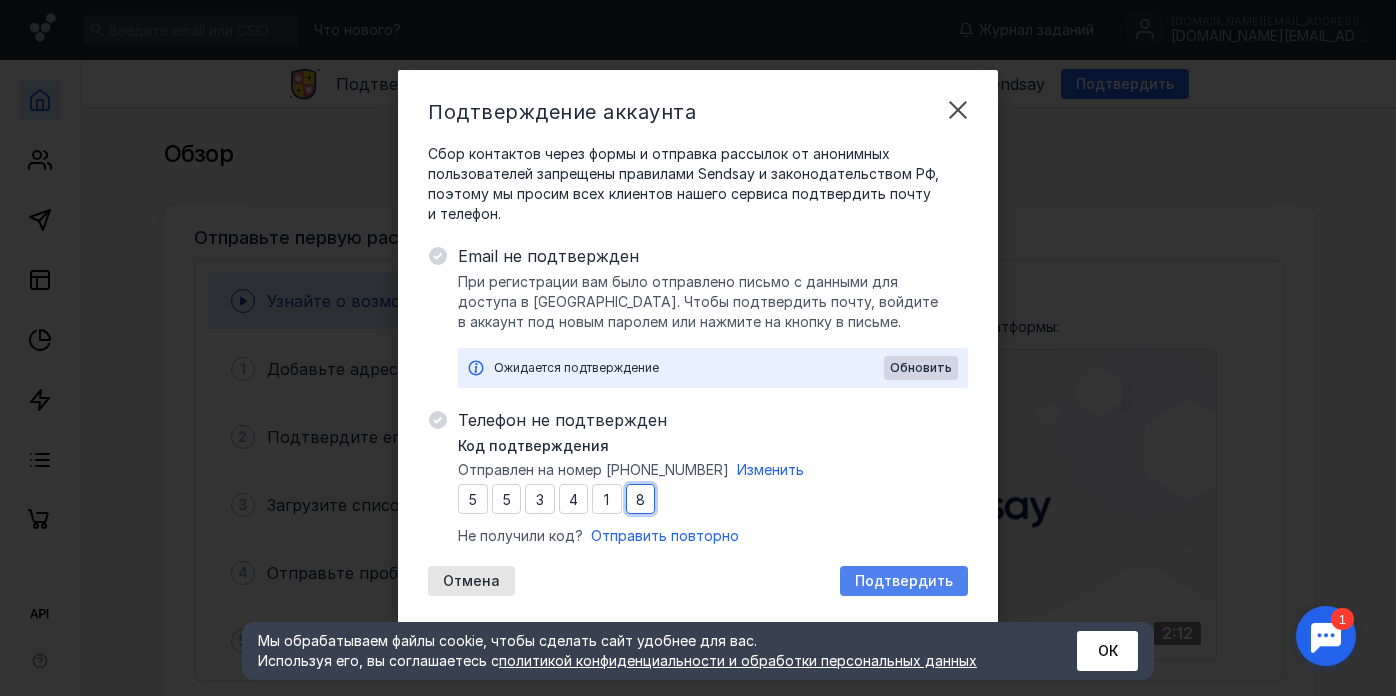 type on "8" 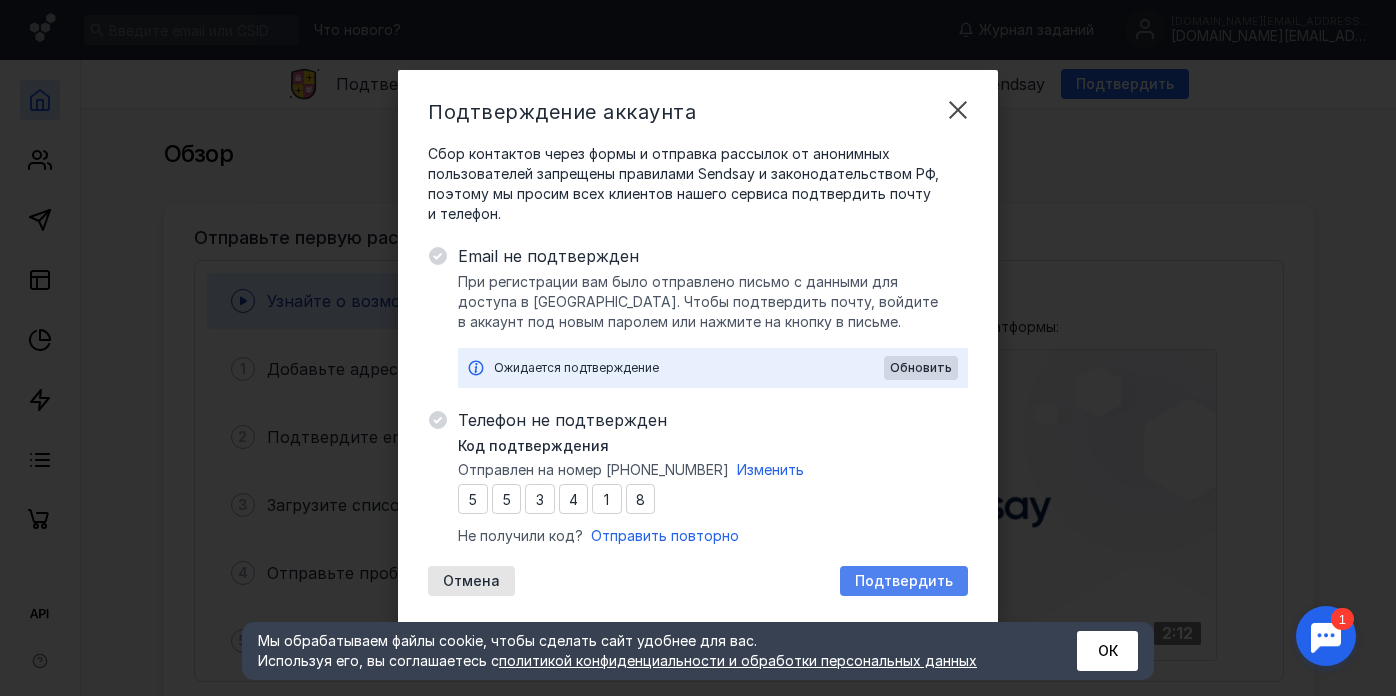 click on "Подтвердить" at bounding box center [904, 581] 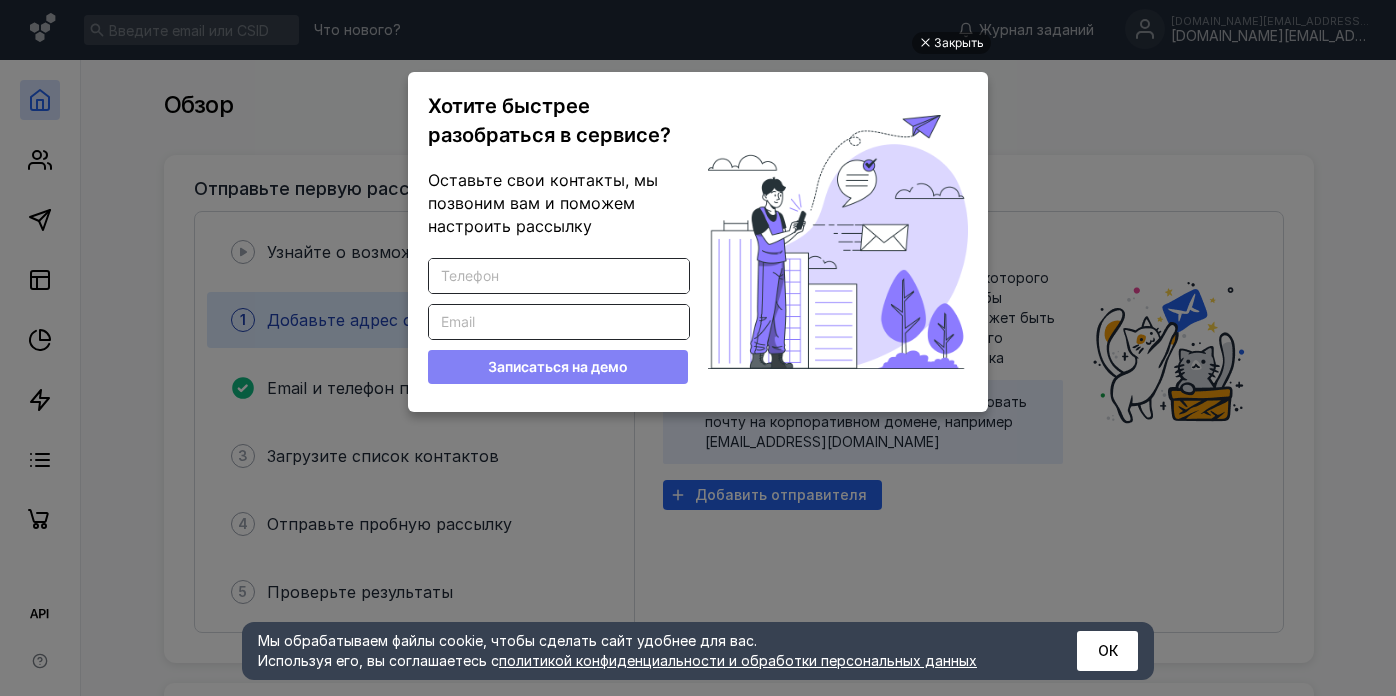 scroll, scrollTop: 0, scrollLeft: 0, axis: both 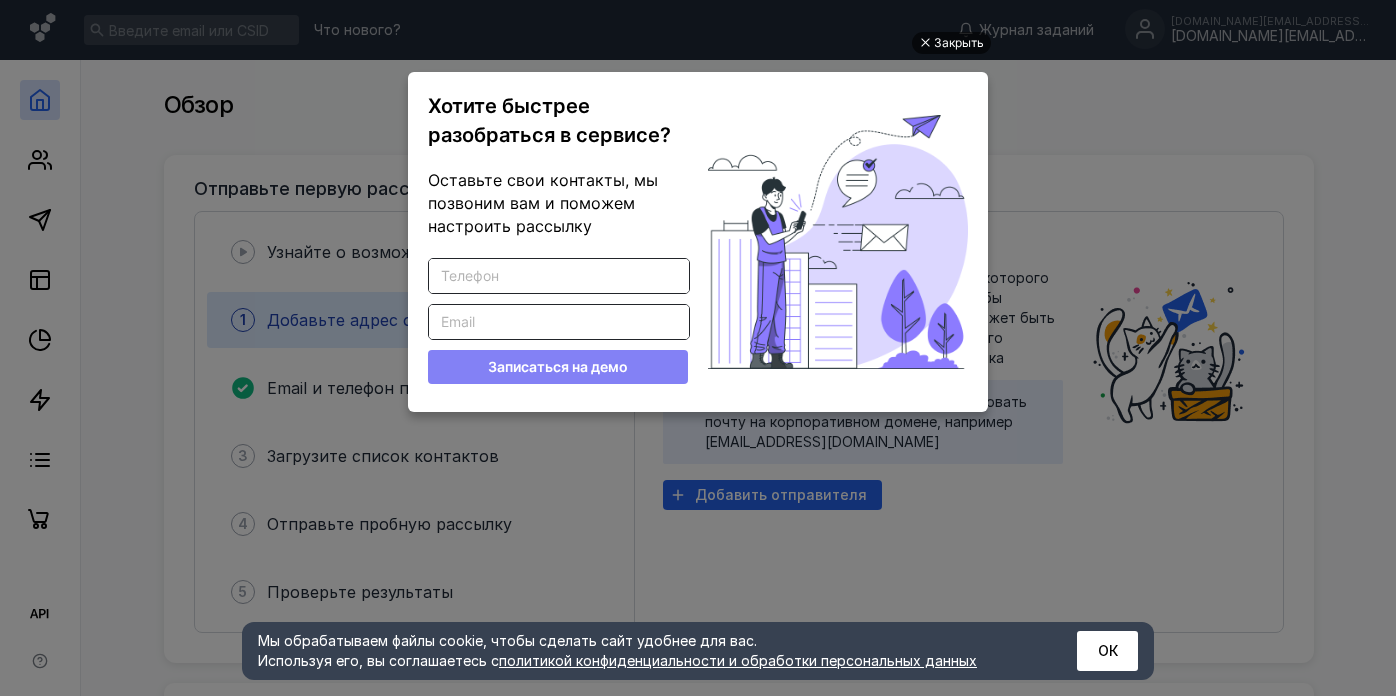 click on "Закрыть" at bounding box center [959, 43] 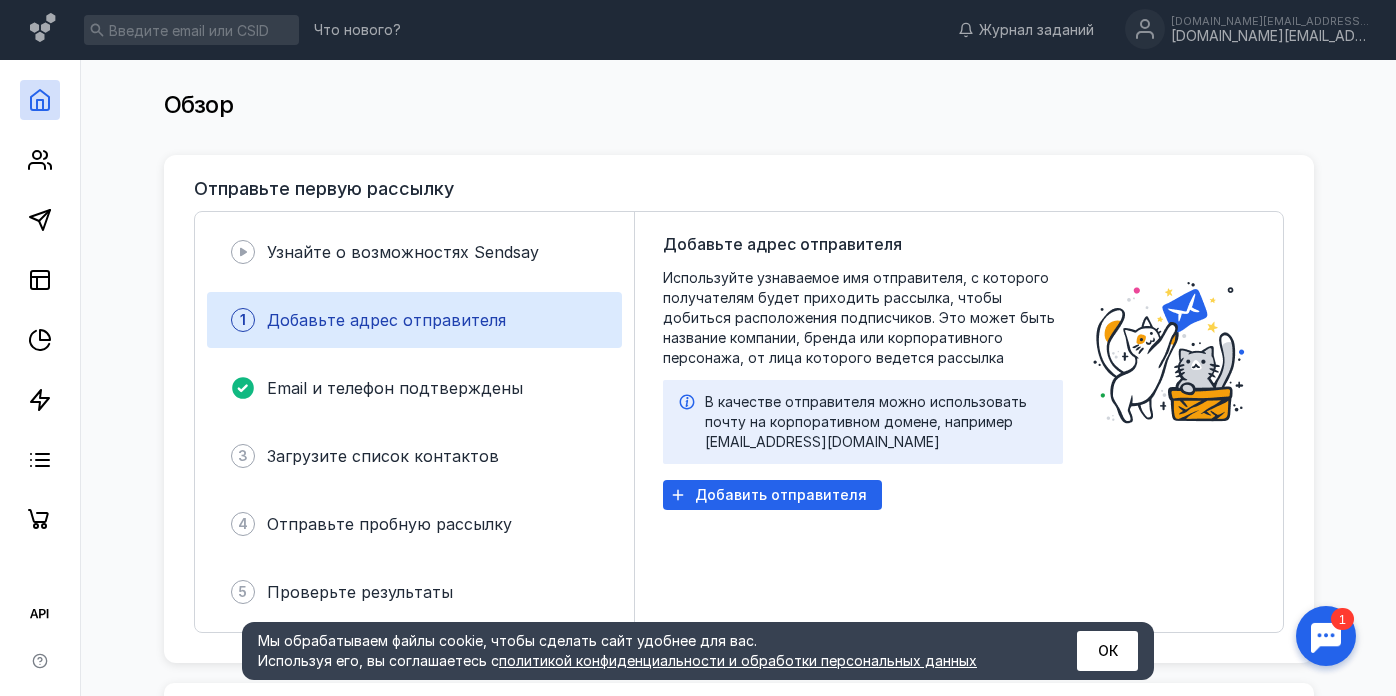 scroll, scrollTop: 0, scrollLeft: 0, axis: both 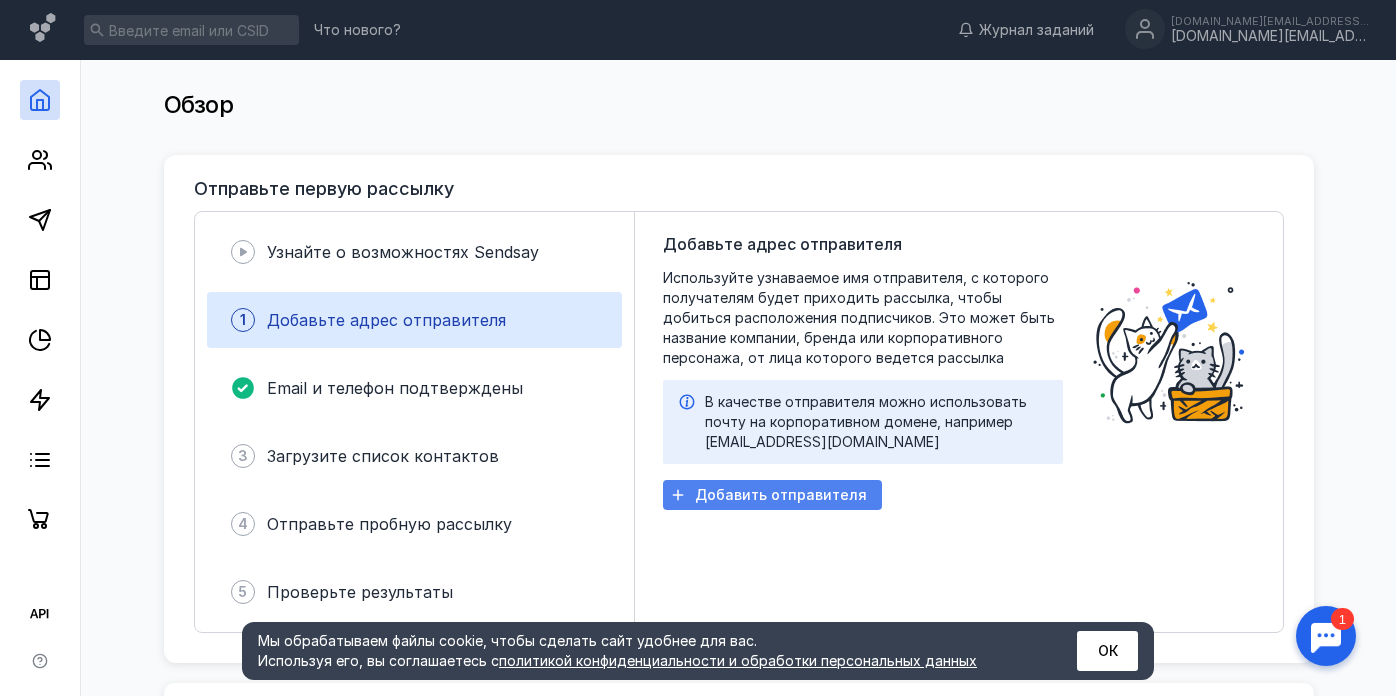 click on "Добавить отправителя" at bounding box center [781, 495] 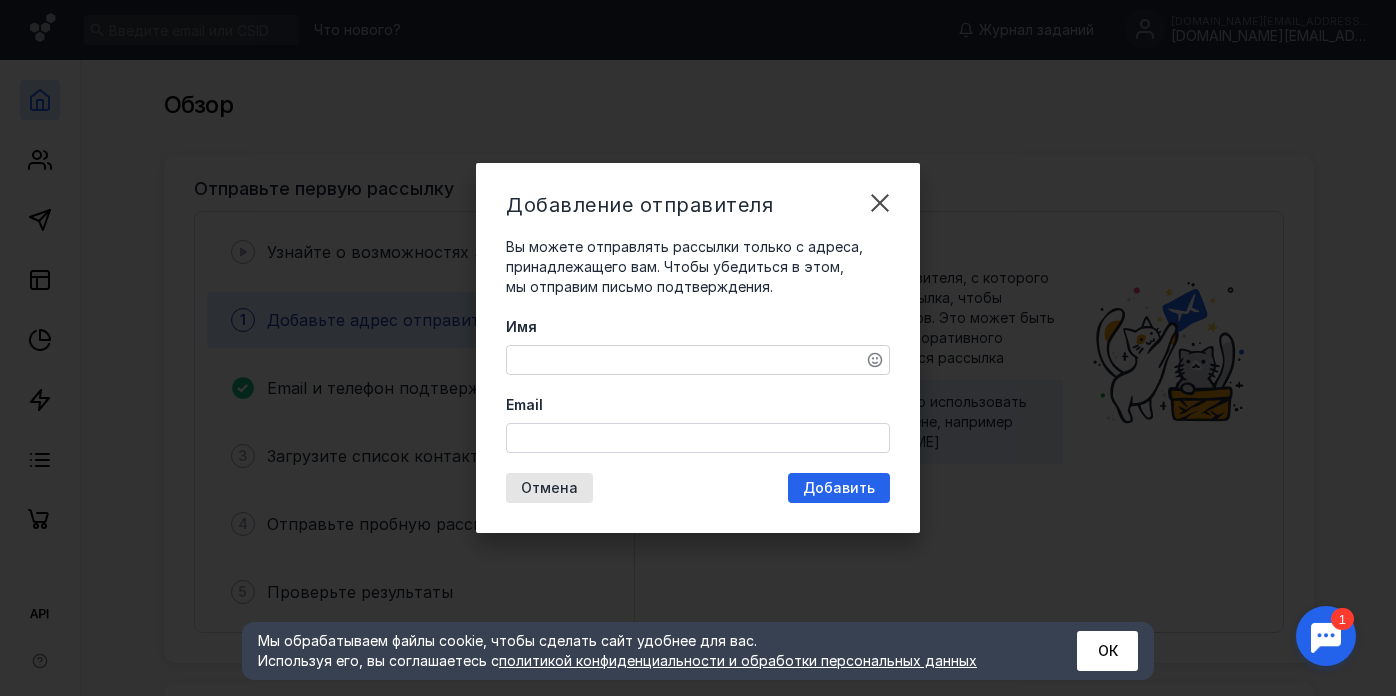 click on "Имя" at bounding box center [698, 360] 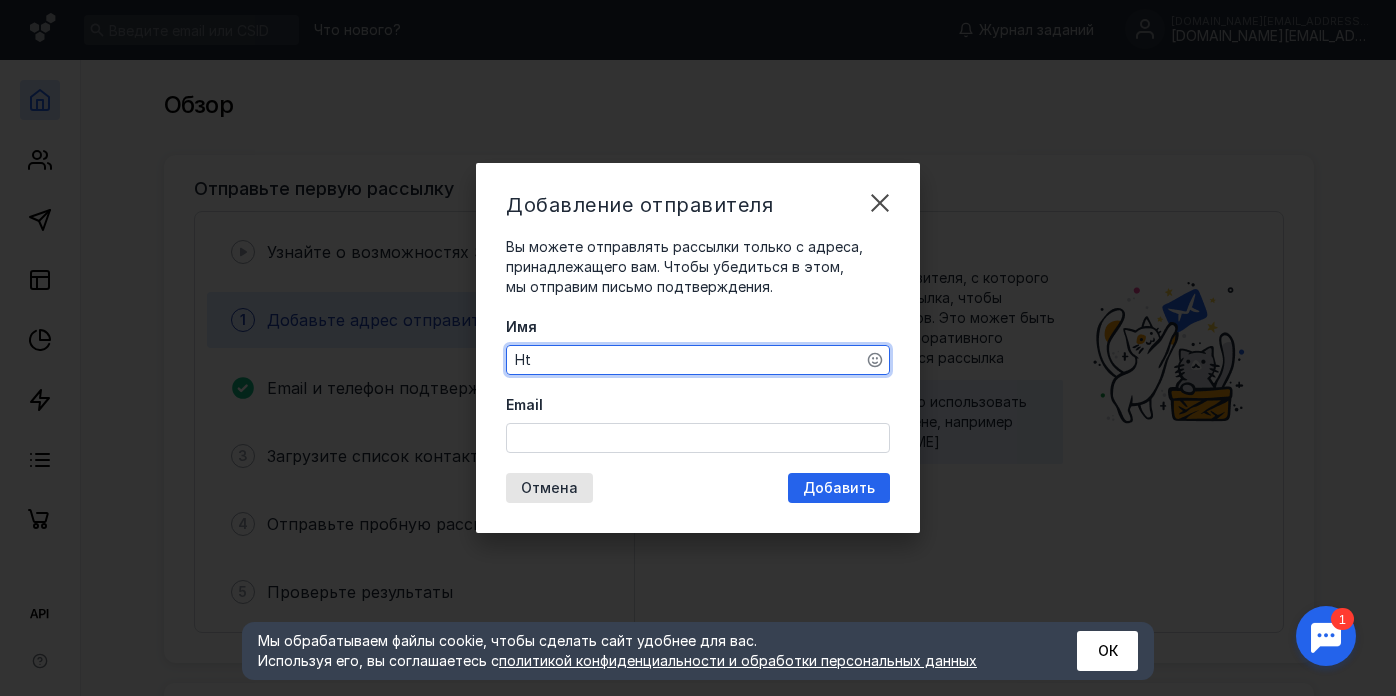 type on "H" 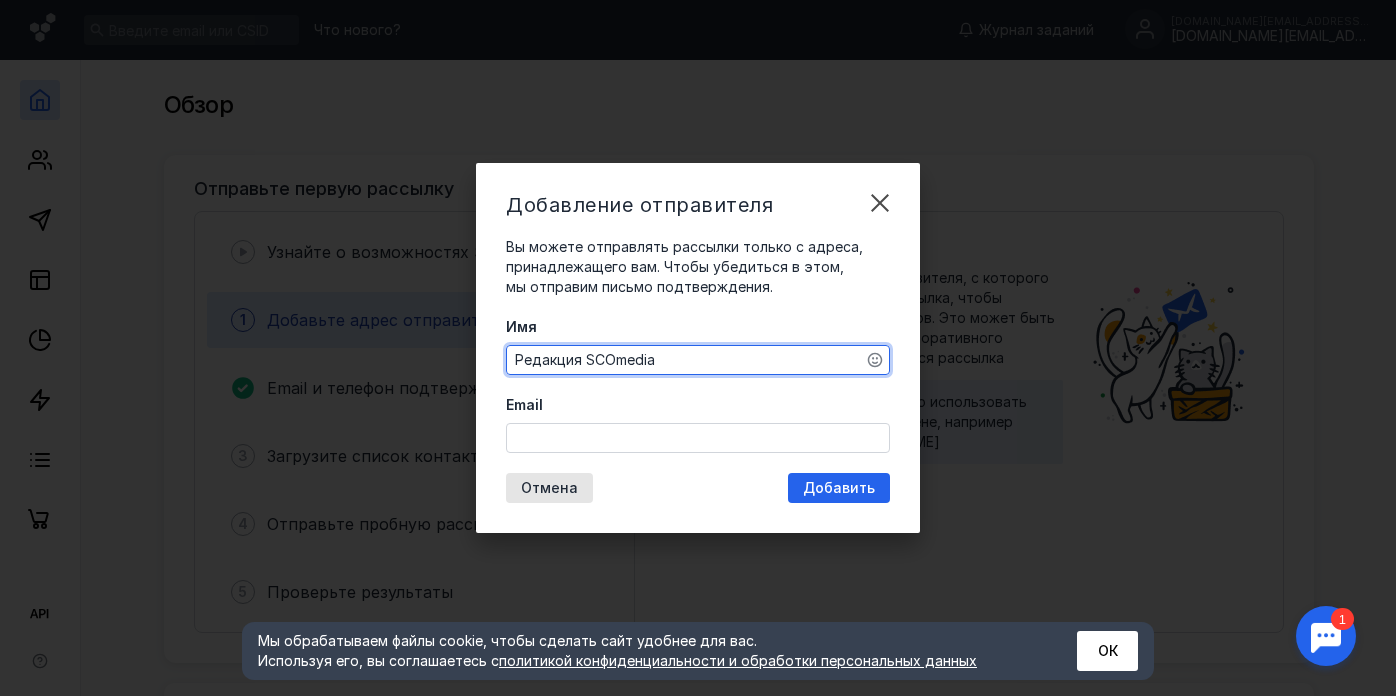 type on "Редакция SCOmedia" 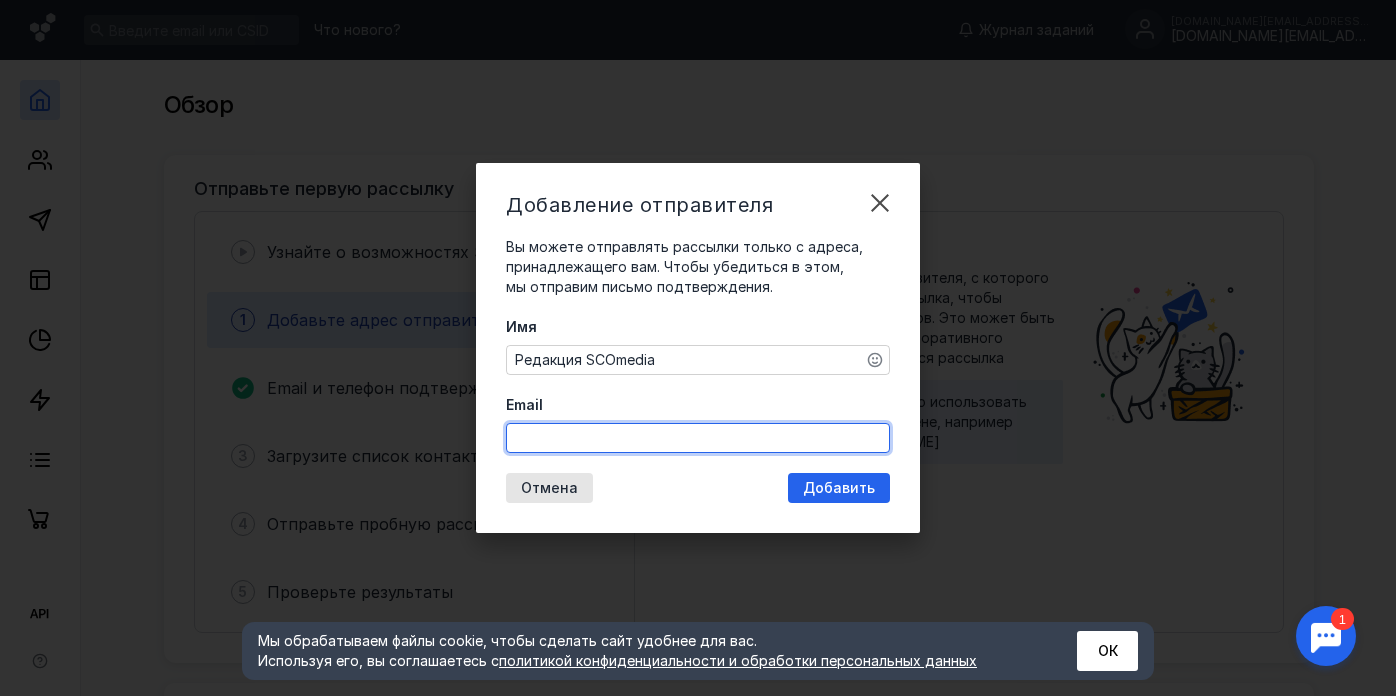click on "Email" at bounding box center [698, 438] 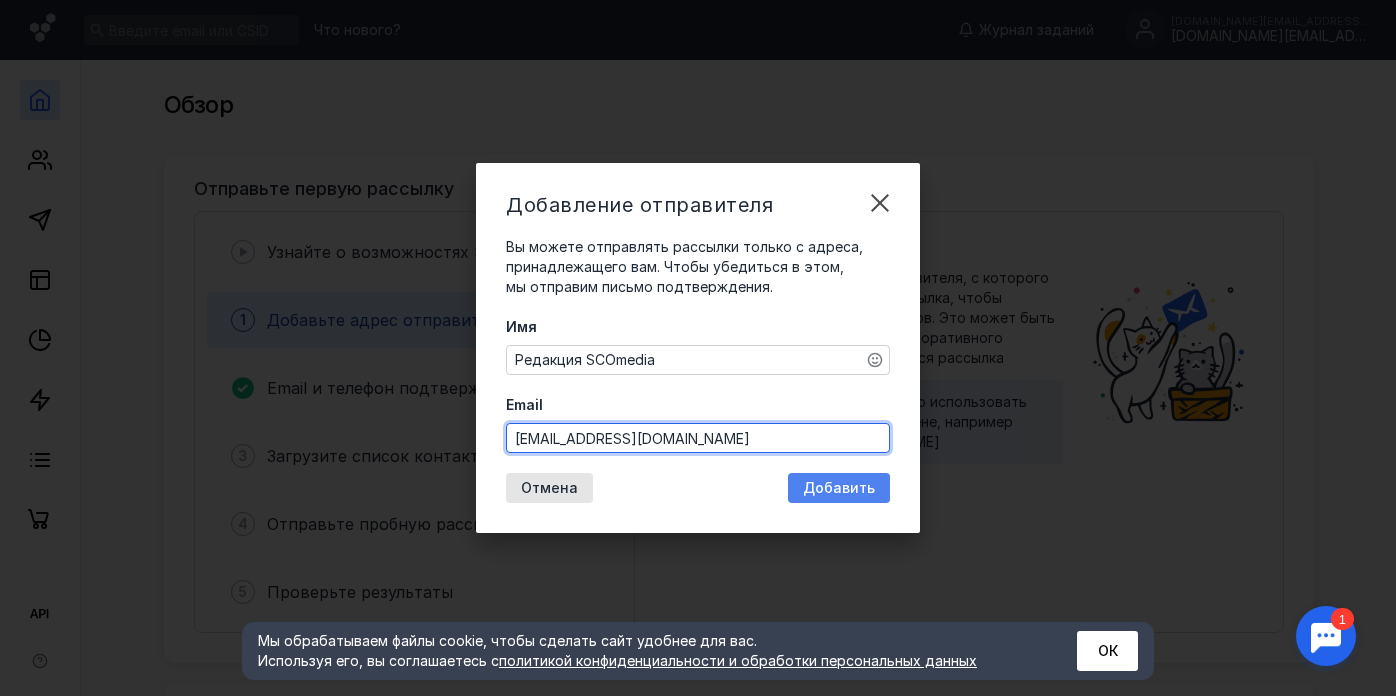 type on "[EMAIL_ADDRESS][DOMAIN_NAME]" 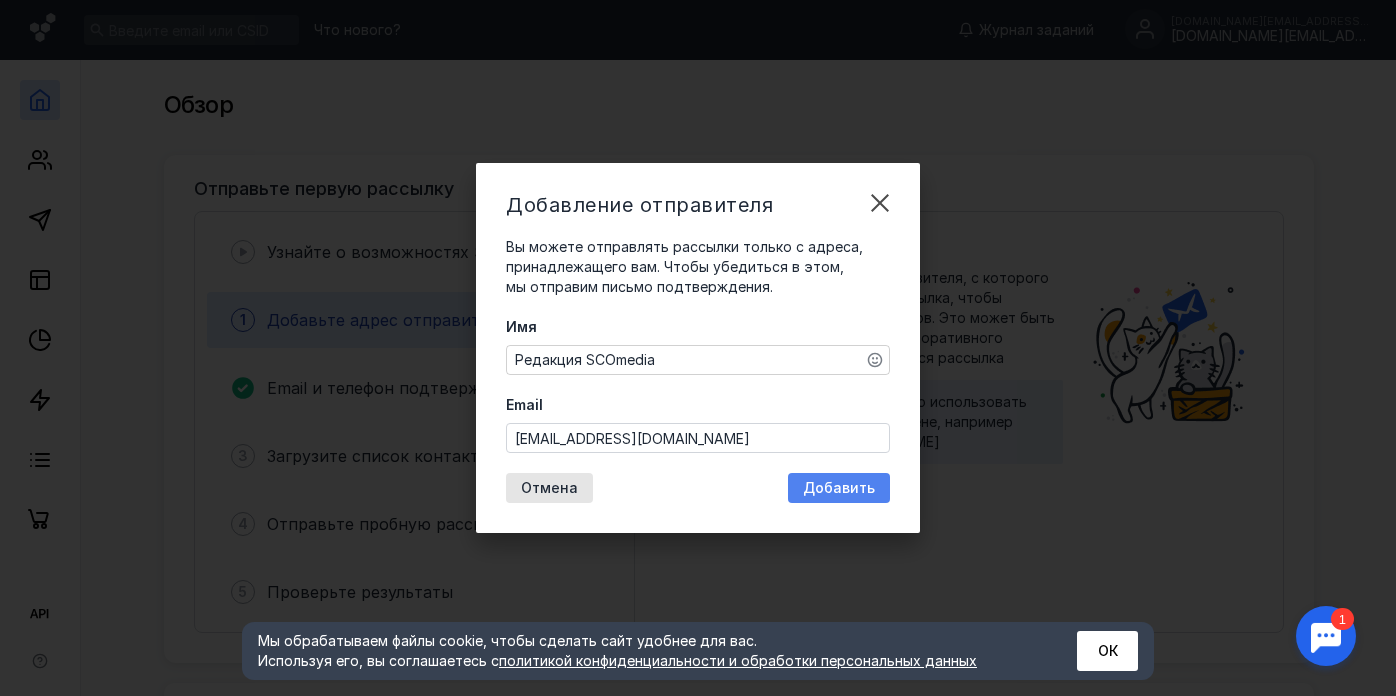 click on "Добавить" at bounding box center (839, 488) 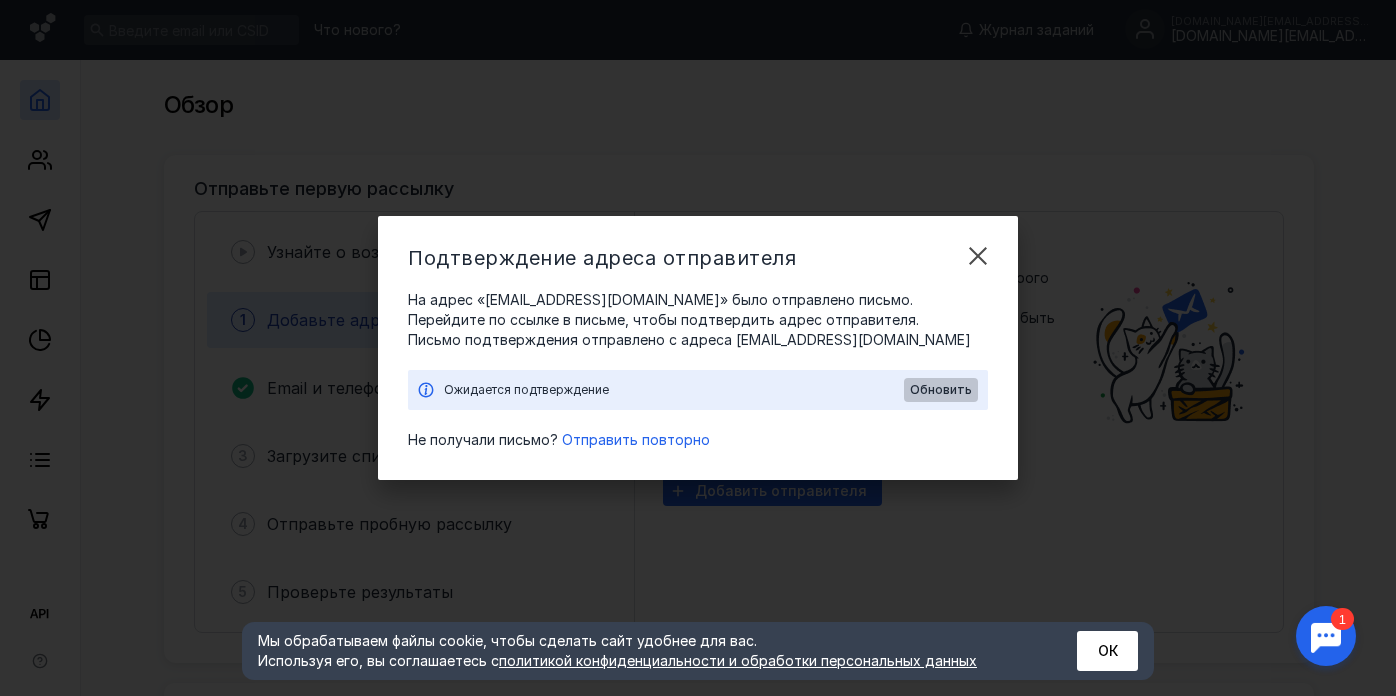 click on "Обновить" at bounding box center [941, 390] 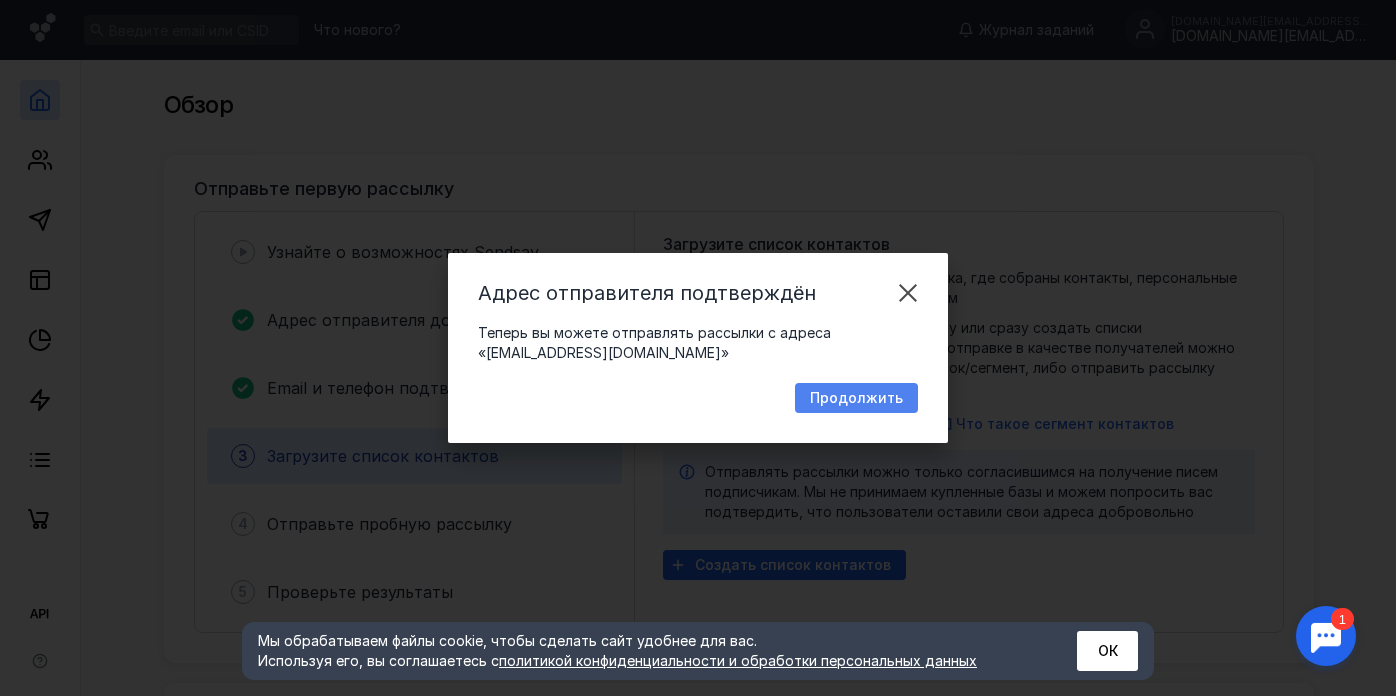 click on "Продолжить" at bounding box center [856, 398] 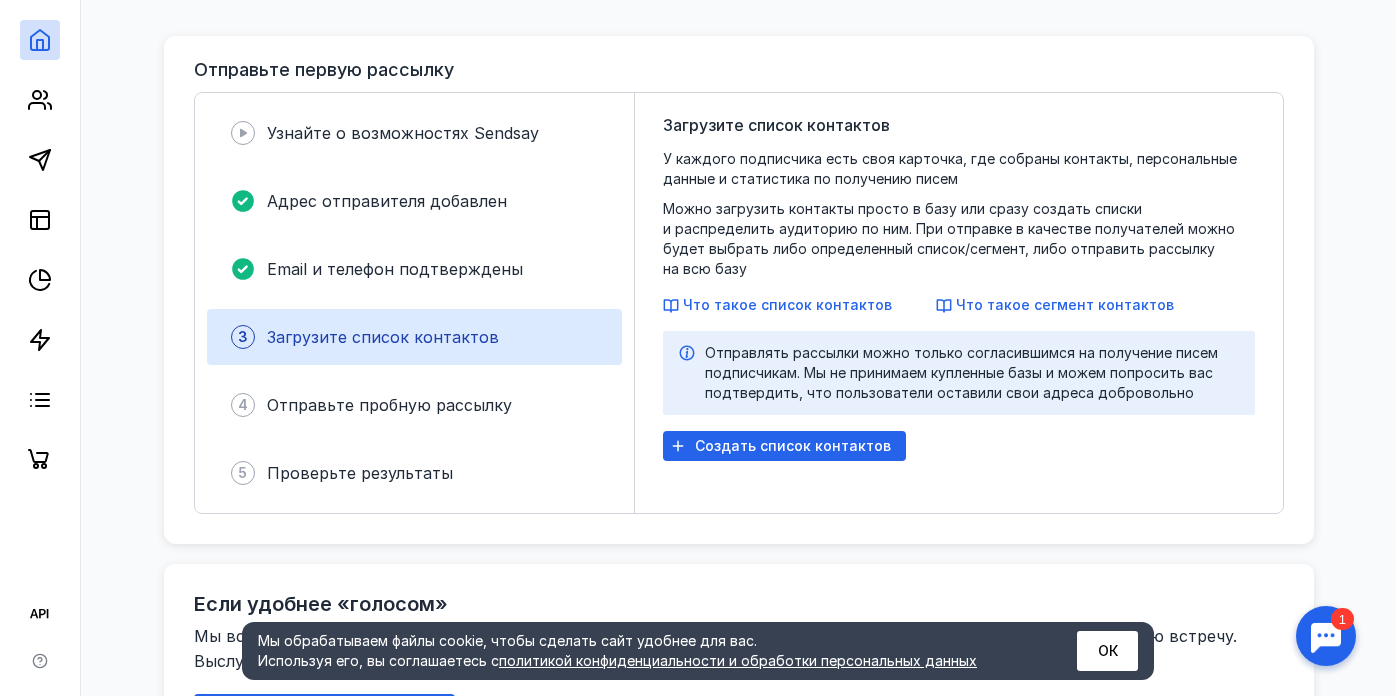 scroll, scrollTop: 125, scrollLeft: 0, axis: vertical 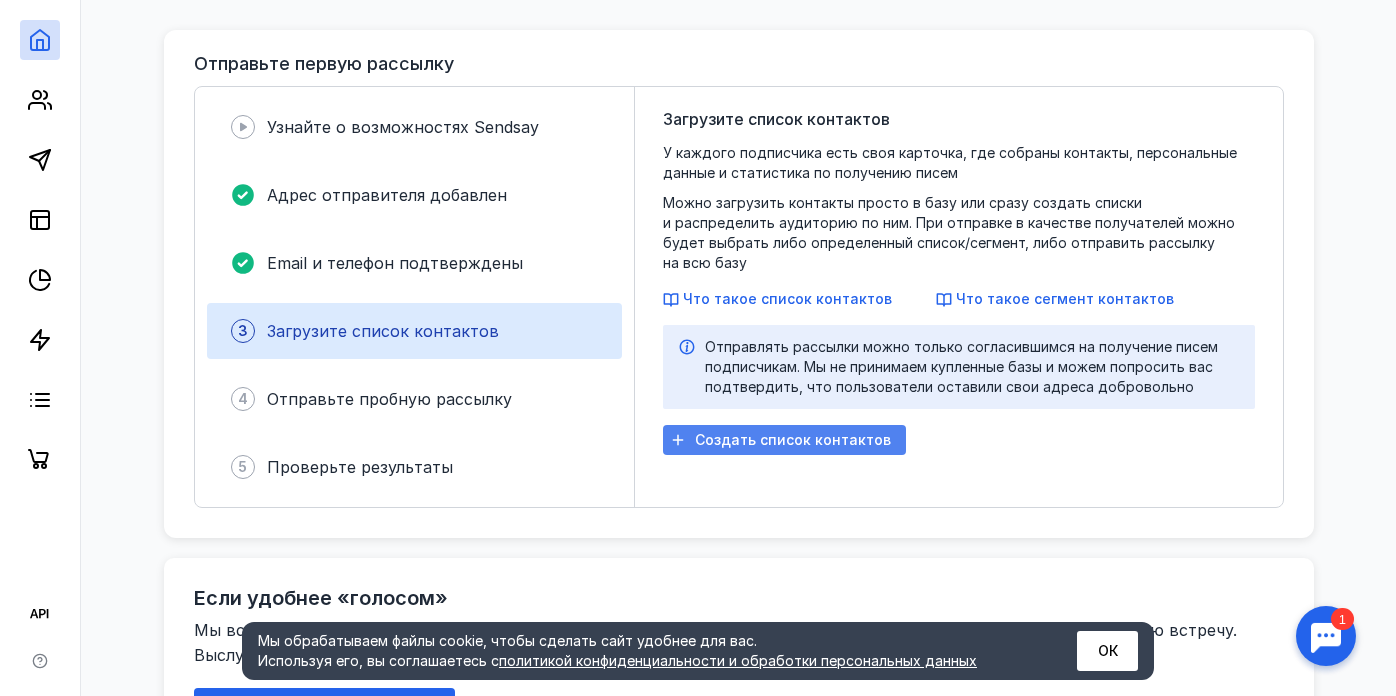 click on "Создать список контактов" at bounding box center (784, 440) 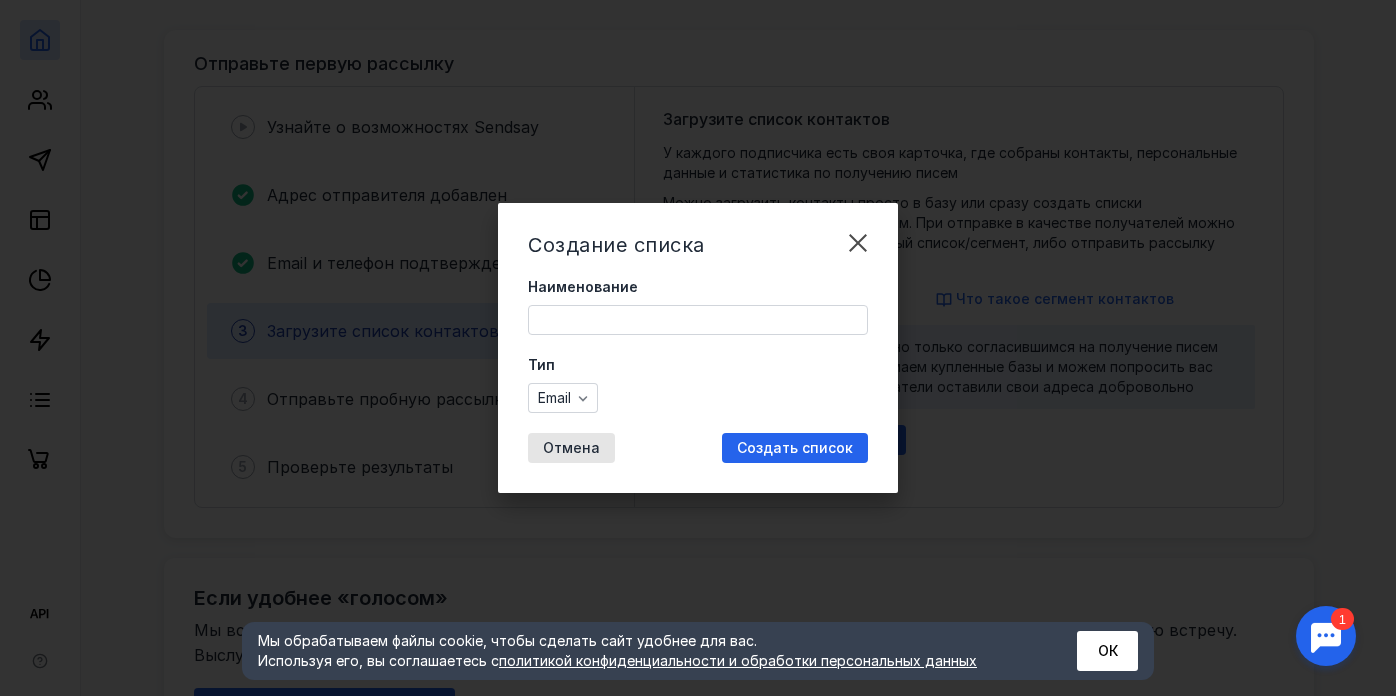 click on "Наименование" at bounding box center [698, 320] 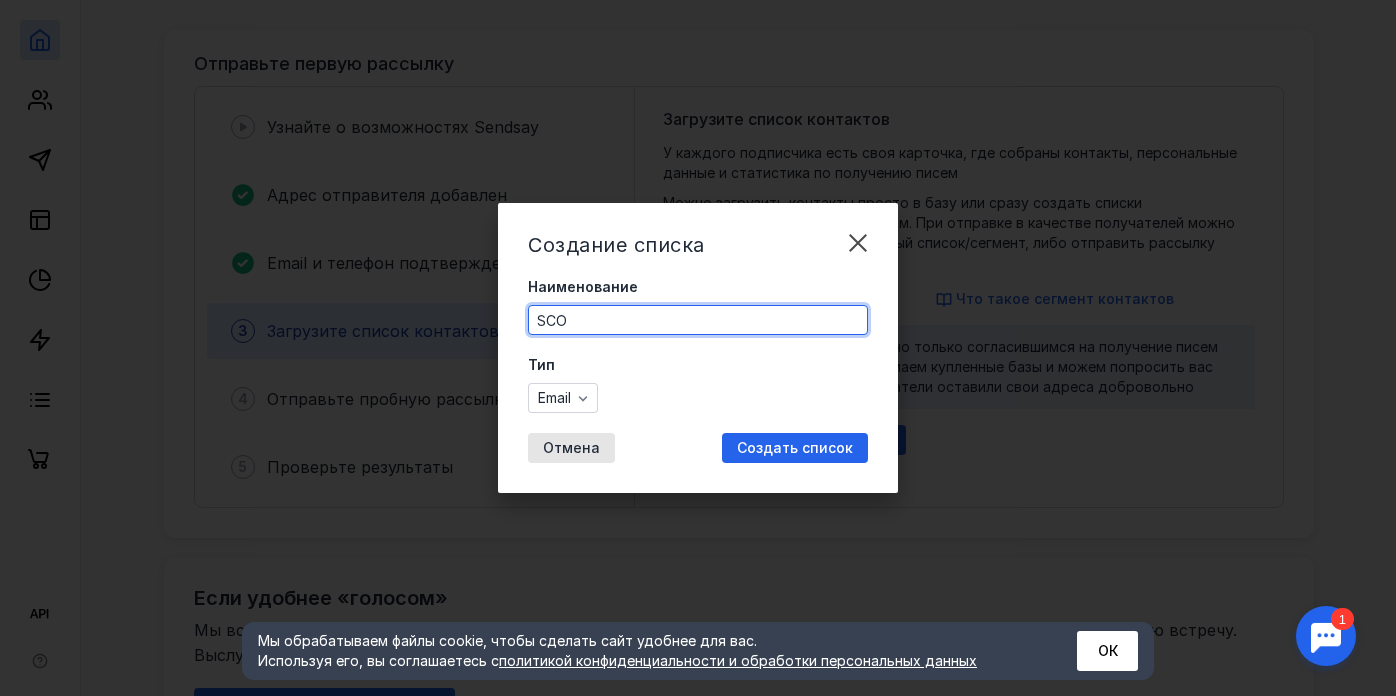 type on "scomedia" 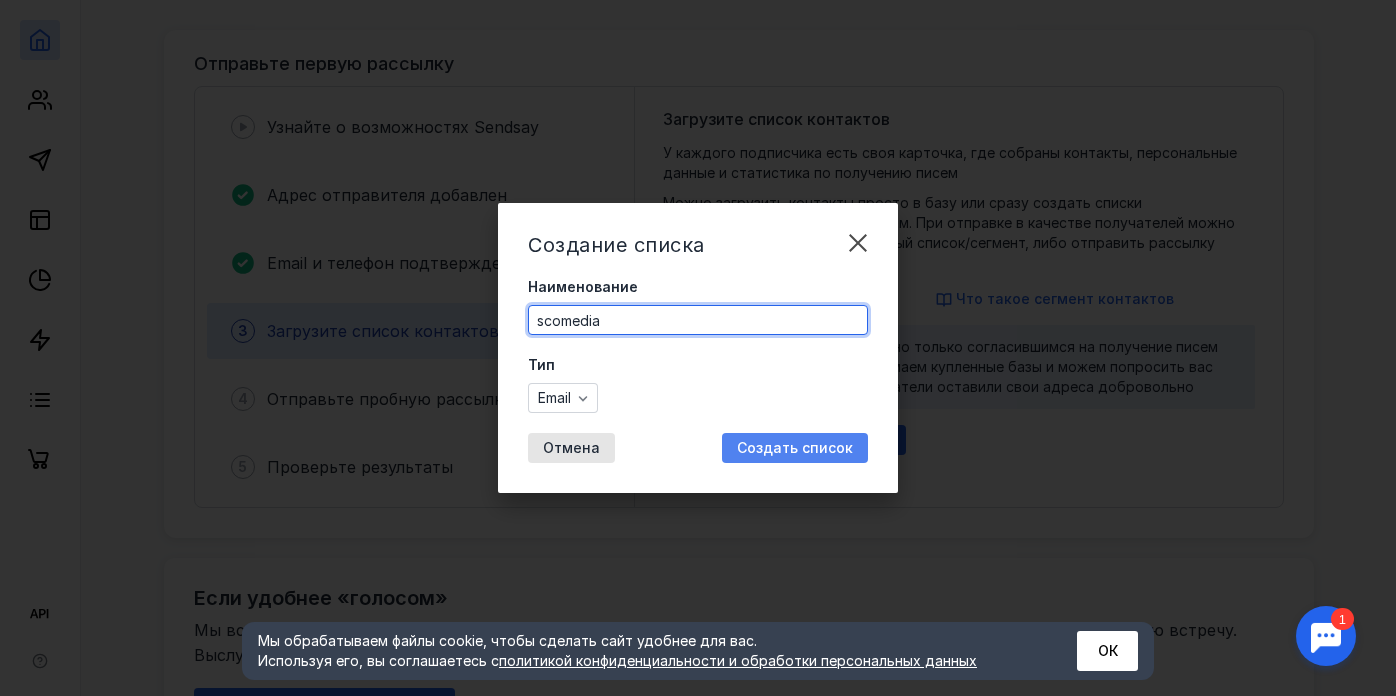 click on "Создать список" at bounding box center (795, 448) 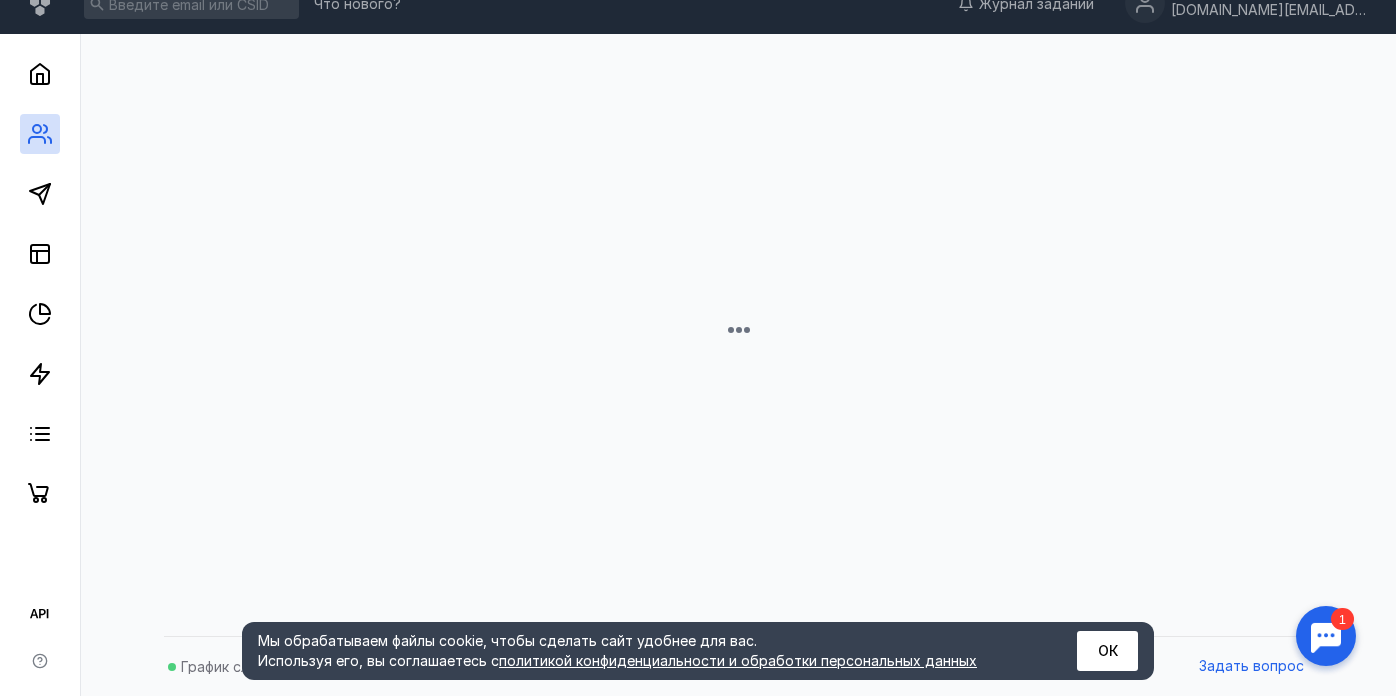 scroll, scrollTop: 26, scrollLeft: 0, axis: vertical 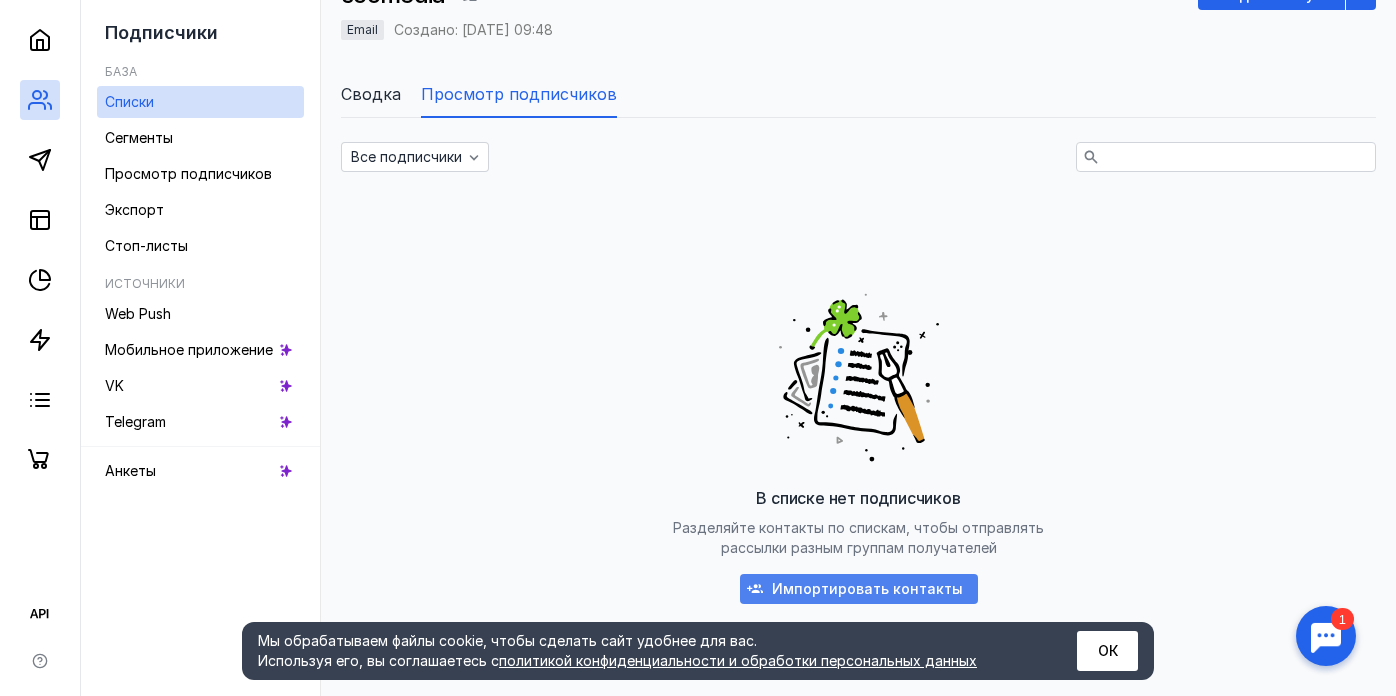 click on "Импортировать контакты" at bounding box center [867, 589] 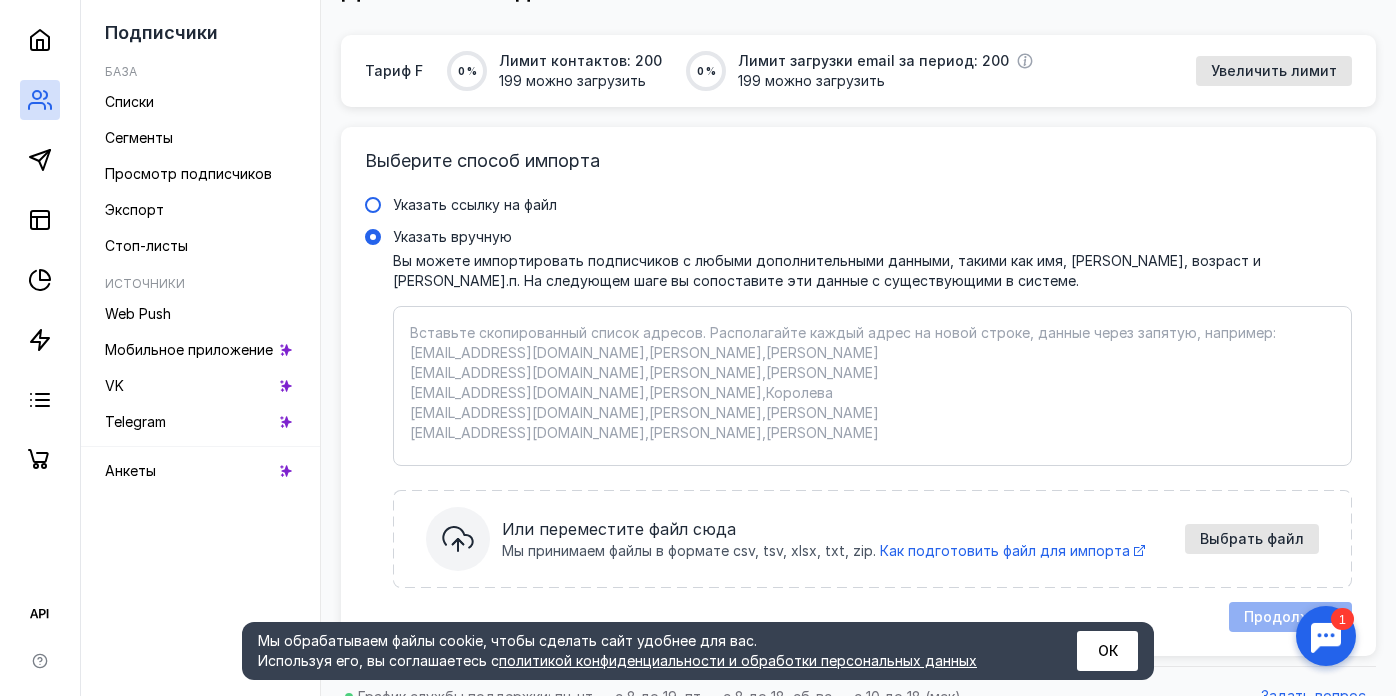 scroll, scrollTop: 155, scrollLeft: 0, axis: vertical 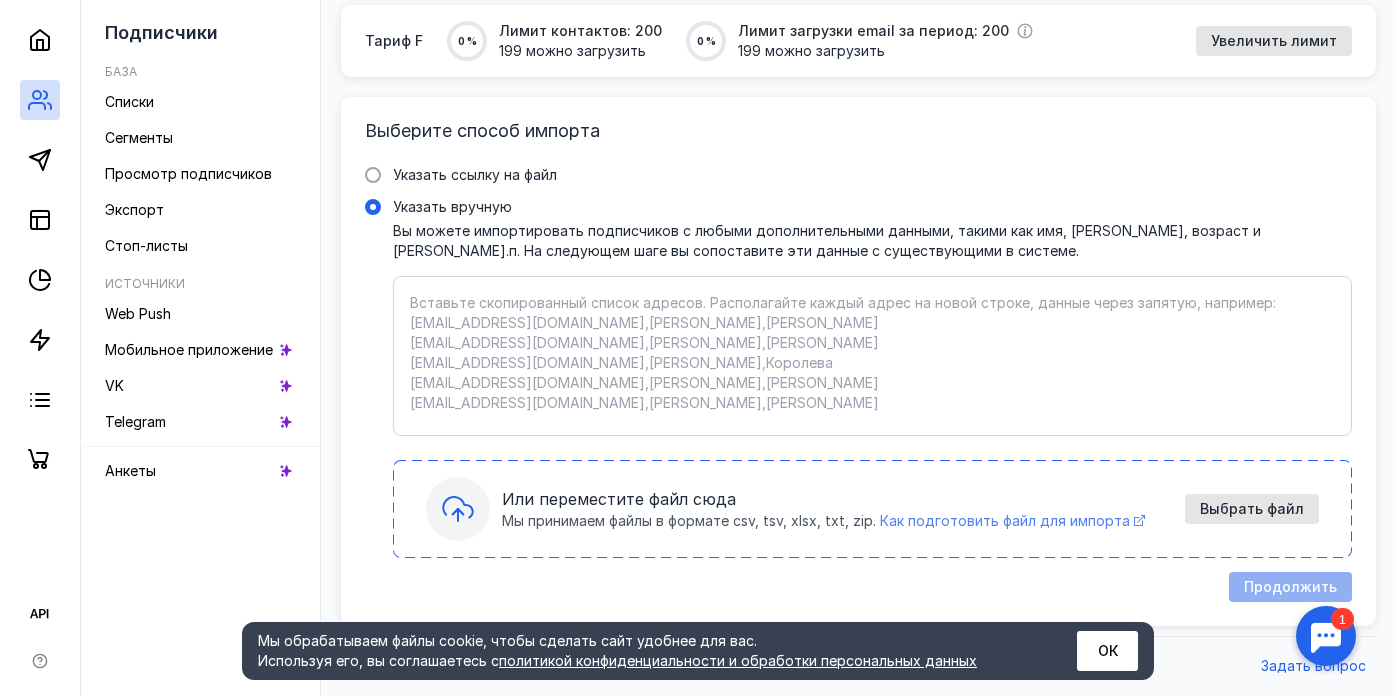 click on "Как подготовить файл для импорта" at bounding box center [1005, 520] 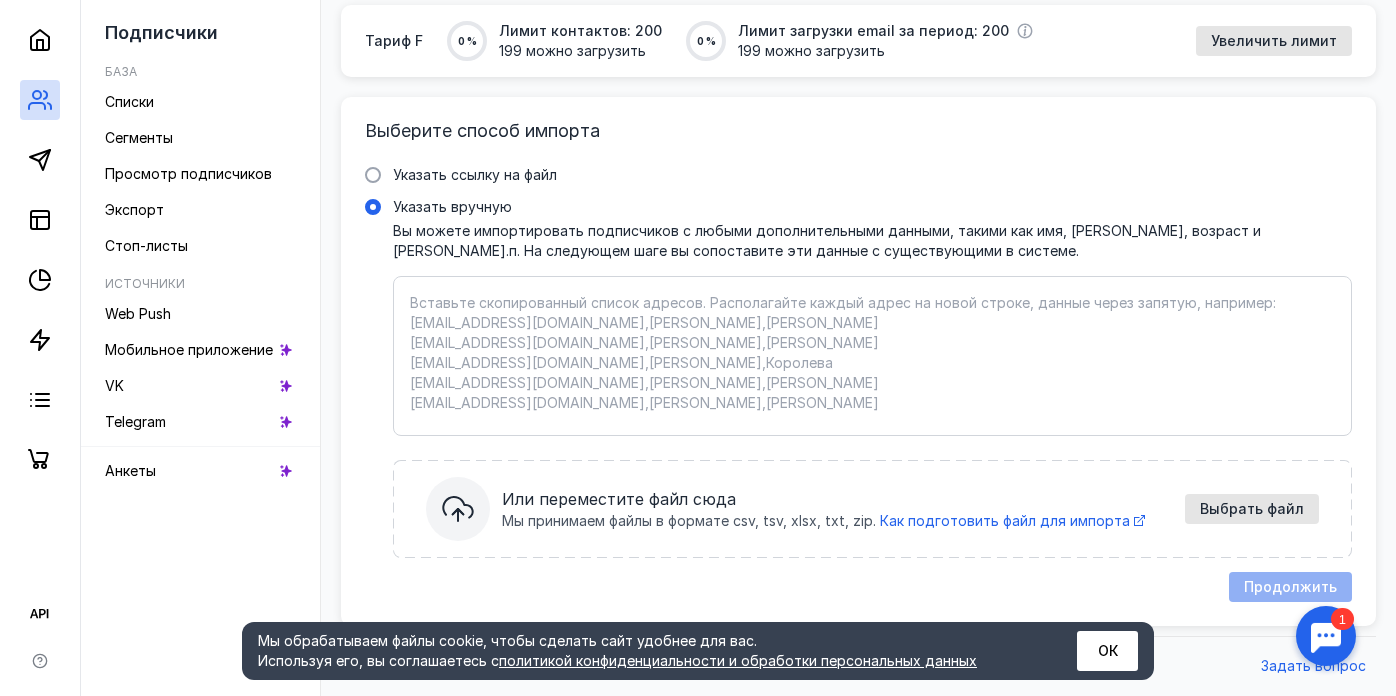 click on "Вставьте скопированный список адресов. Располагайте каждый адрес на новой строке, данные через запятую, например: [EMAIL_ADDRESS][DOMAIN_NAME],[PERSON_NAME],[PERSON_NAME]
[EMAIL_ADDRESS][DOMAIN_NAME],[PERSON_NAME],[PERSON_NAME]
[EMAIL_ADDRESS][DOMAIN_NAME],[PERSON_NAME],[PERSON_NAME]
[EMAIL_ADDRESS][DOMAIN_NAME],[PERSON_NAME],[PERSON_NAME]
[EMAIL_ADDRESS][DOMAIN_NAME],Роман,[PERSON_NAME]" at bounding box center [872, 356] 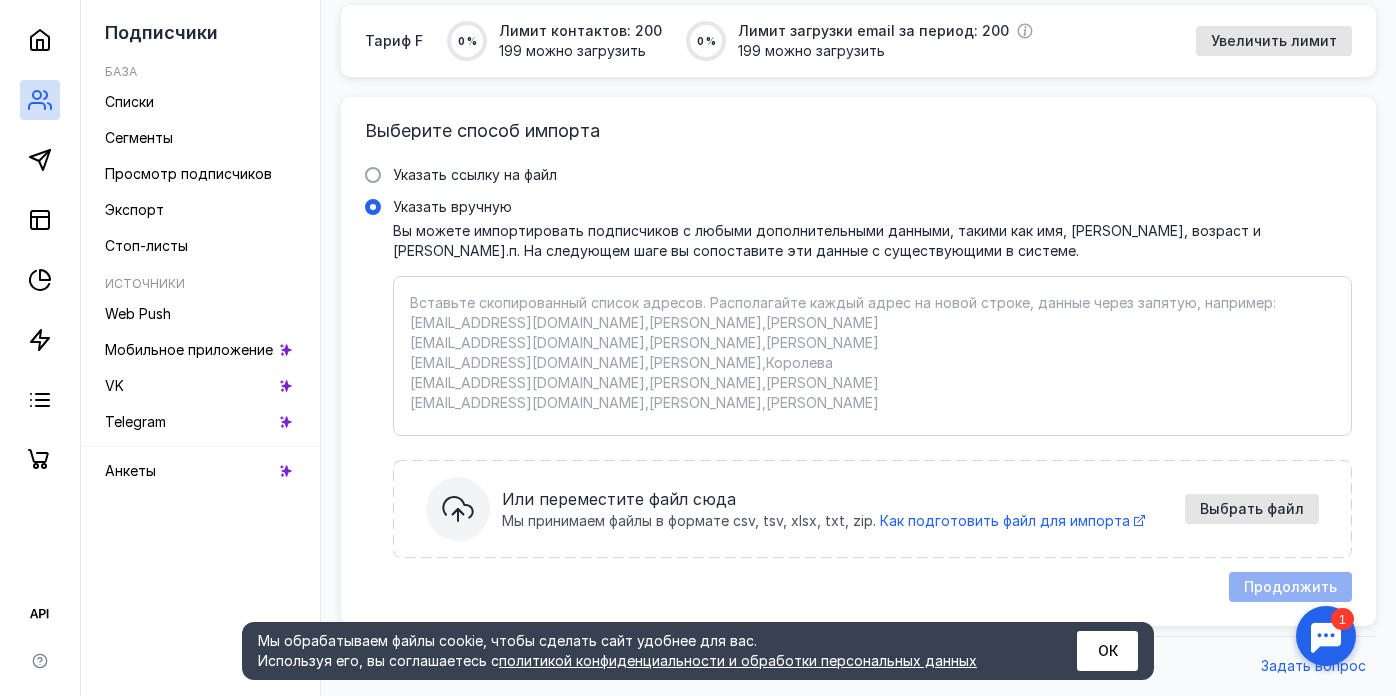 click on "Указать вручную Вы можете импортировать подписчиков с любыми дополнительными данными, такими как имя, [PERSON_NAME], возраст и т.п. На следующем шаге вы сопоставите эти данные с существующими в системе. Вставьте скопированный список адресов. Располагайте каждый адрес на новой строке, данные через запятую, например: [EMAIL_ADDRESS][DOMAIN_NAME],[PERSON_NAME],[PERSON_NAME]
[EMAIL_ADDRESS][DOMAIN_NAME],[PERSON_NAME],[PERSON_NAME]
[EMAIL_ADDRESS][DOMAIN_NAME],[PERSON_NAME],[PERSON_NAME]
[EMAIL_ADDRESS][DOMAIN_NAME],[PERSON_NAME],[PERSON_NAME]
[EMAIL_ADDRESS][DOMAIN_NAME],Роман,[PERSON_NAME] Или переместите файл сюда Мы принимаем файлы в формате csv, tsv, xlsx, txt, zip. Как подготовить файл для импорта" at bounding box center (872, 356) 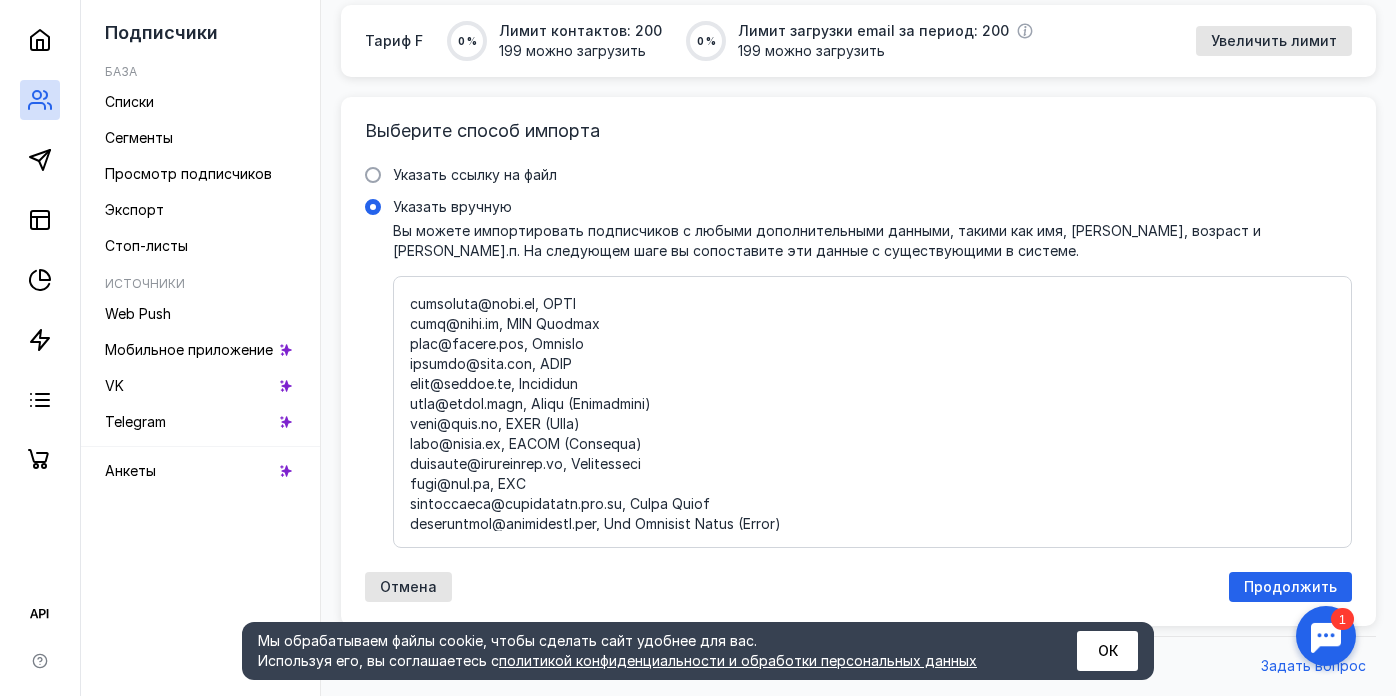 scroll, scrollTop: 1687, scrollLeft: 0, axis: vertical 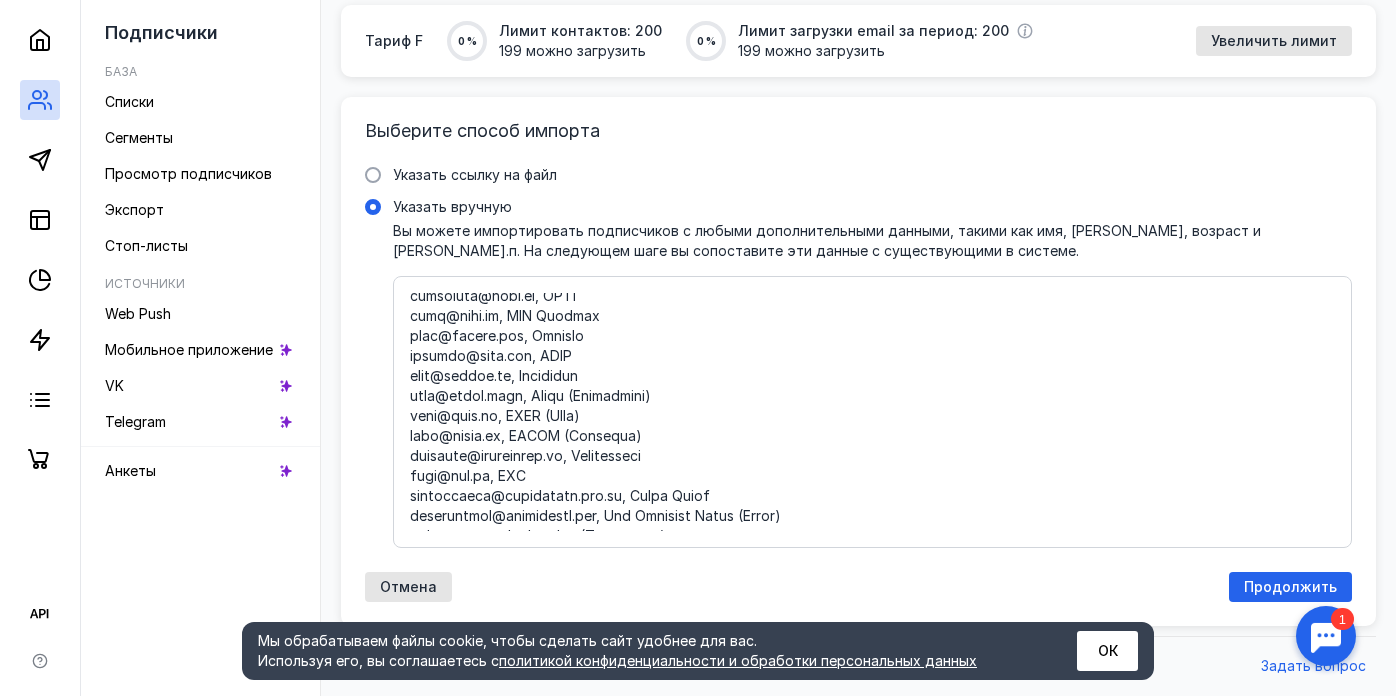 drag, startPoint x: 666, startPoint y: 434, endPoint x: 395, endPoint y: 439, distance: 271.0461 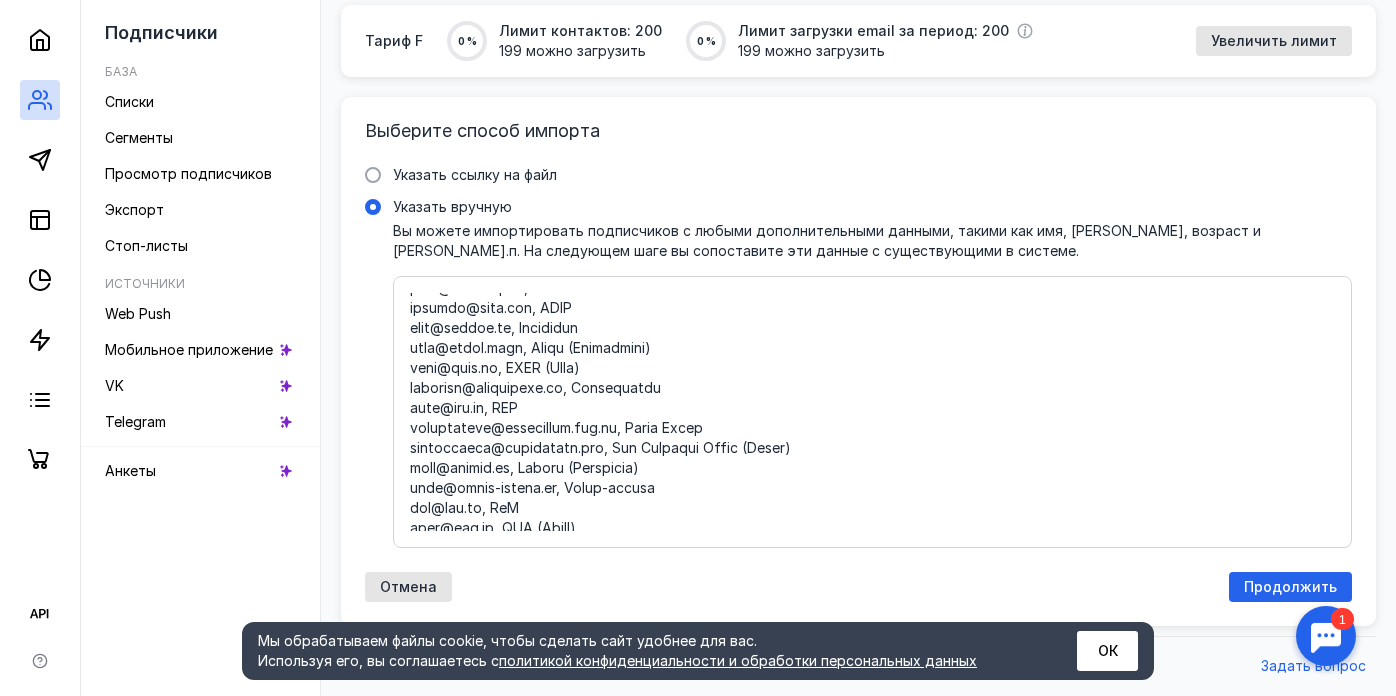 scroll, scrollTop: 1759, scrollLeft: 0, axis: vertical 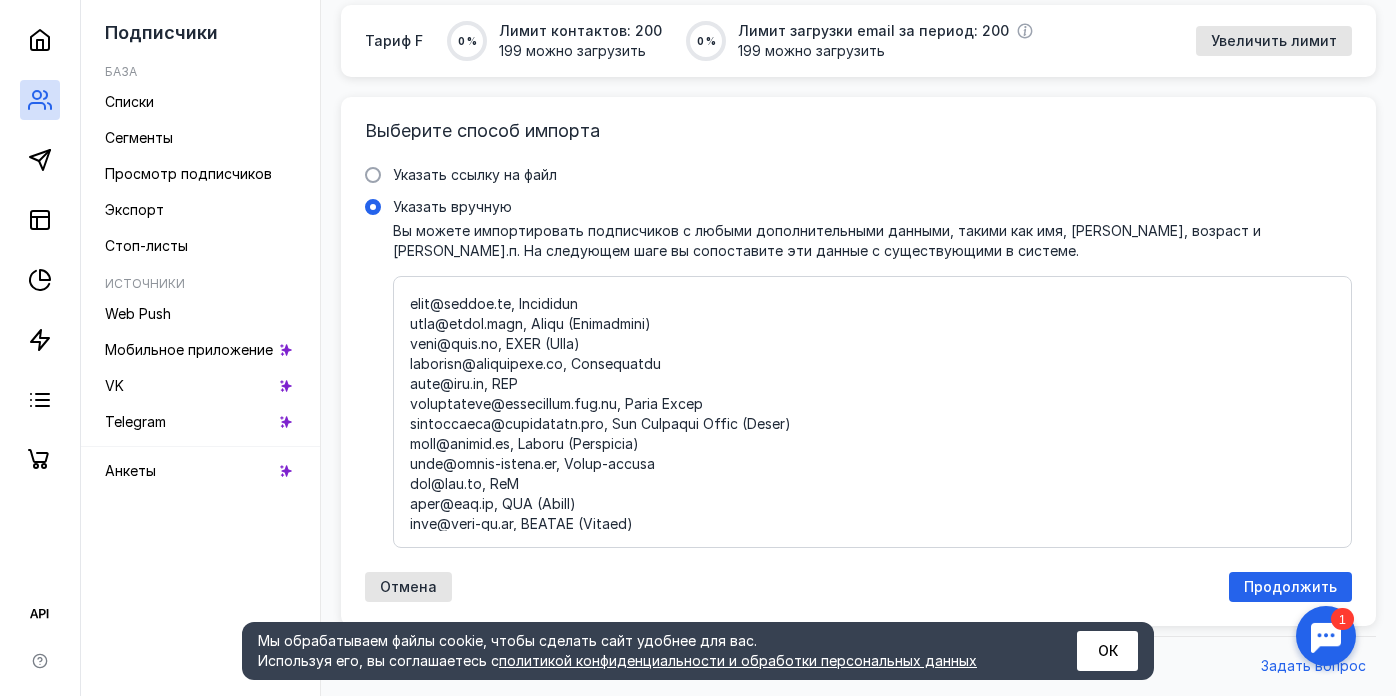 drag, startPoint x: 547, startPoint y: 385, endPoint x: 399, endPoint y: 362, distance: 149.7765 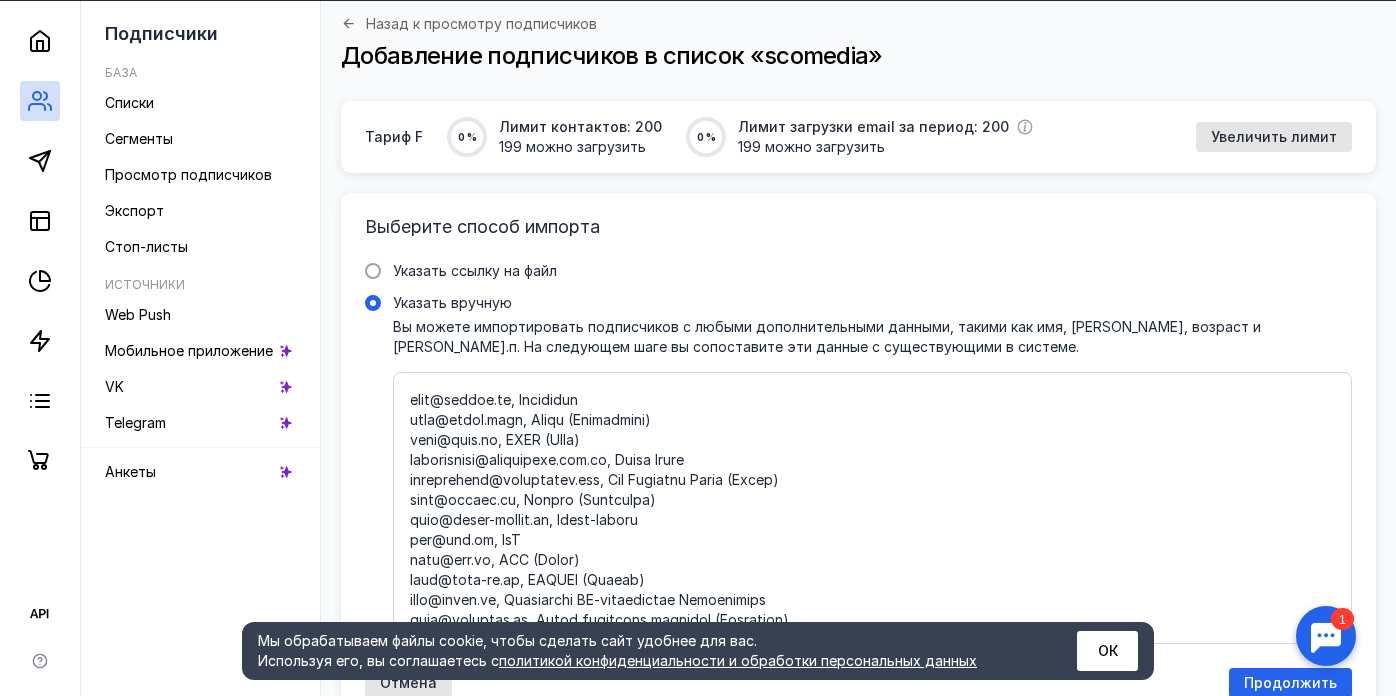 scroll, scrollTop: 54, scrollLeft: 0, axis: vertical 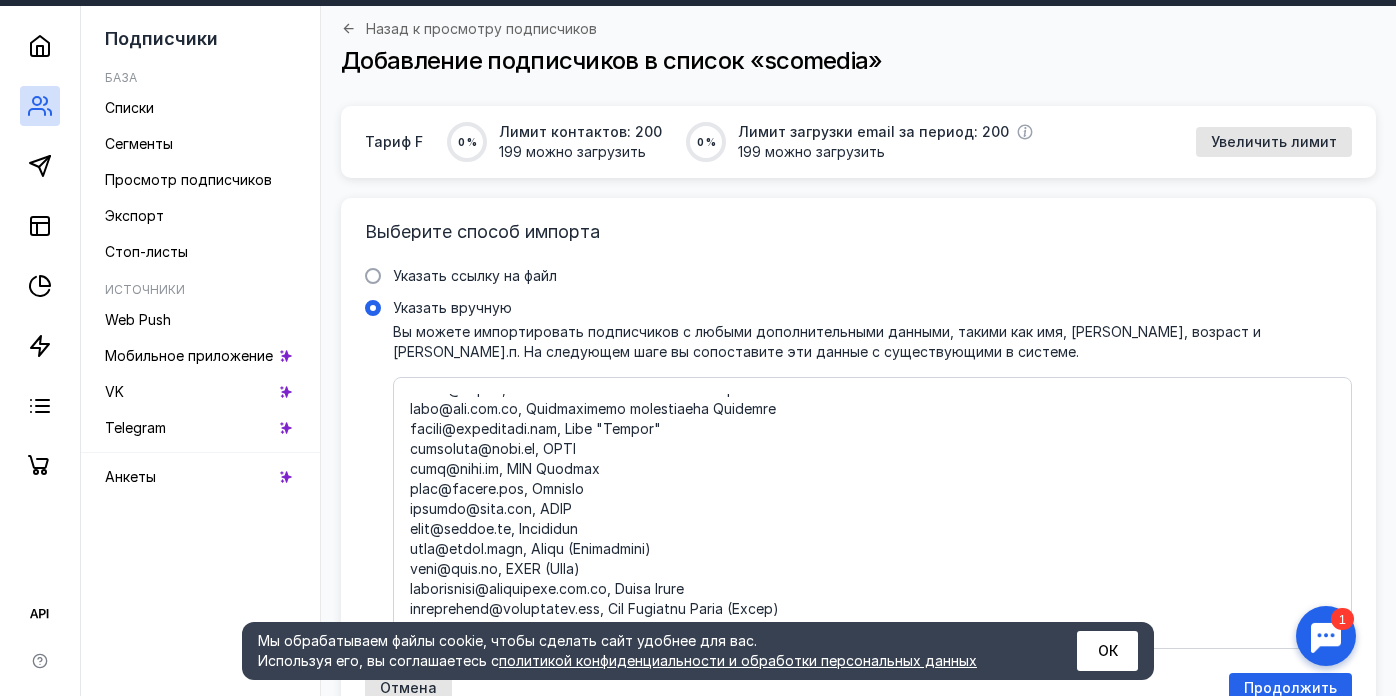 drag, startPoint x: 601, startPoint y: 467, endPoint x: 405, endPoint y: 450, distance: 196.73587 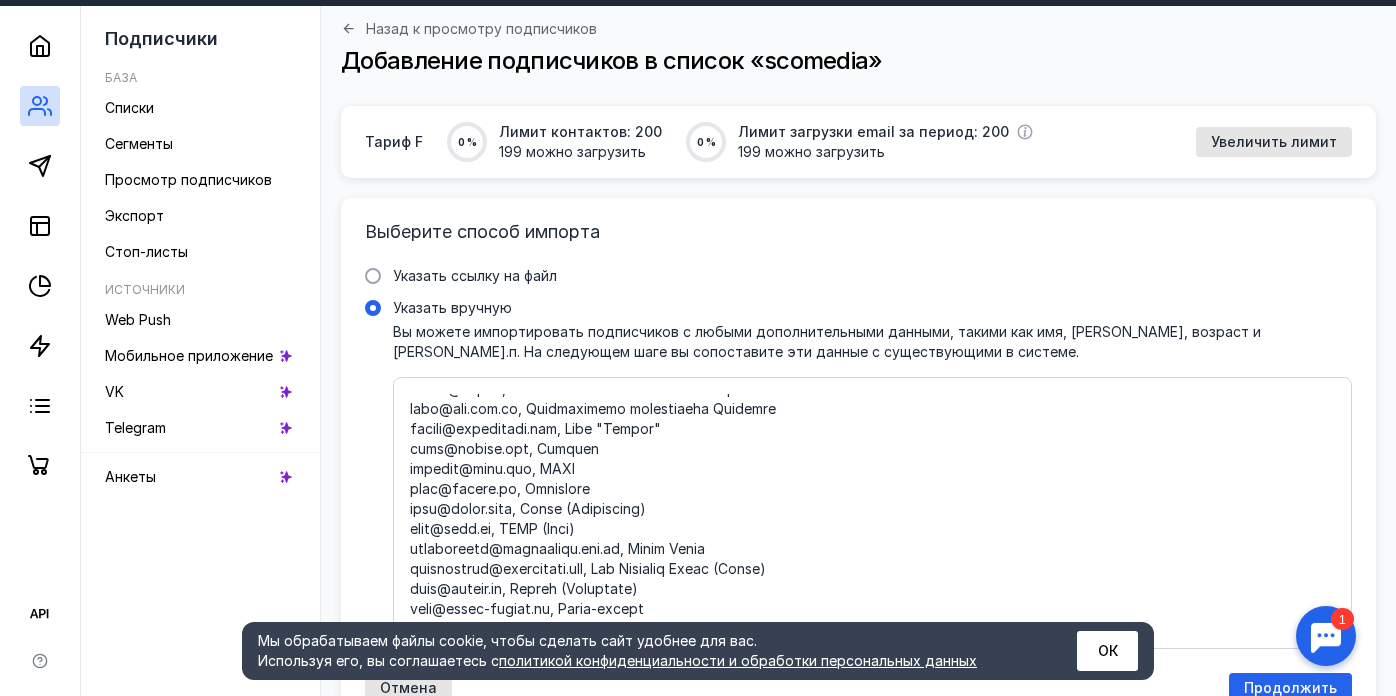 scroll, scrollTop: 1722, scrollLeft: 0, axis: vertical 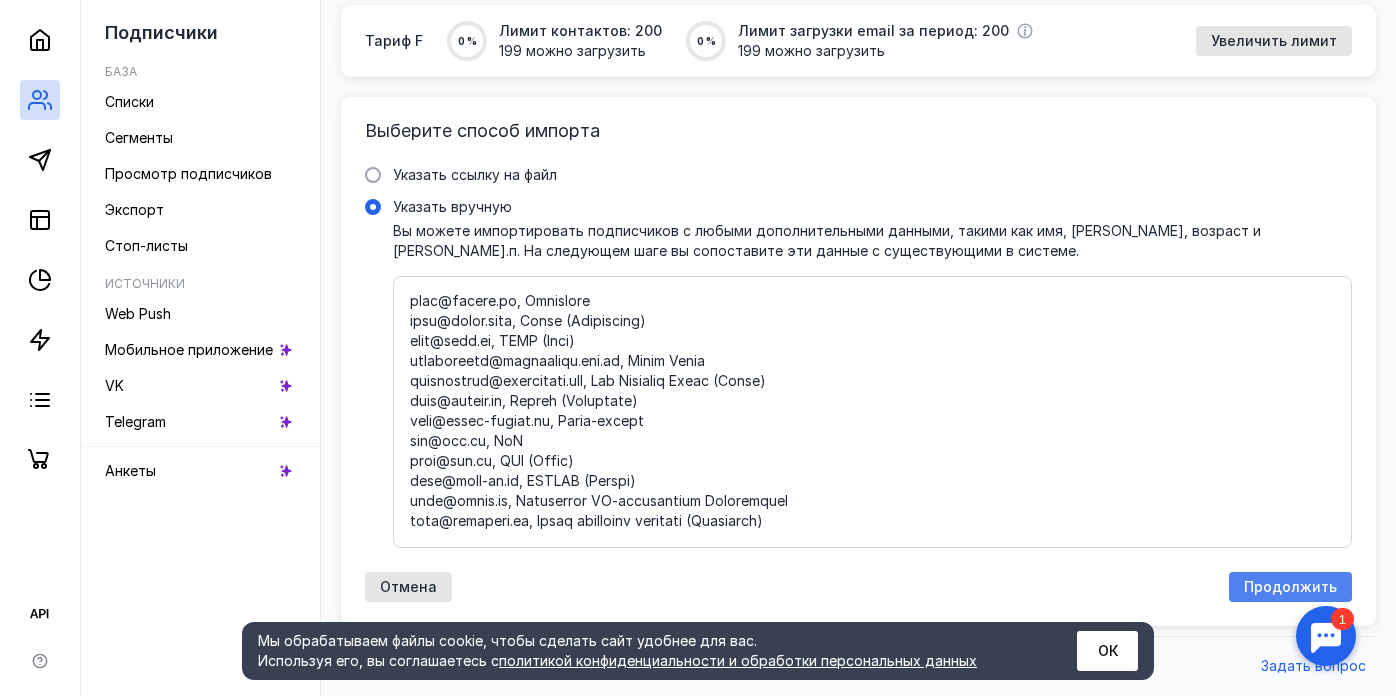 type on "lor@ipsumdo.sit, Ametconsect ADI
elitseddoeiu@tem.in, Utlaboreetd magnaal enimad MIN ve quisnostr e ullamcolab
nisi@aliquipexeaco.con, Duisauteiru inrepr vo VEL/ES (CIL)
fugi@nu.par, EXC SIN, Occaecatcupi nonproidentsuntcu qui Officiadese Moll
anim@ide.labor.pe, Undeomni IST
natu-errorvo@accu-dolo.lau, Totamremape EAQU
ipsaq-abi@in.ver, QUASIA (Beatae-Vitaedict explicabonemoen ipsamquia)
volu@aspern.aut, ODITFU
cons@mag.dolor.eo, Ratio sequinesciu NE POR
qui@dol.ad, NUM EI (Moditempora Inci, Magna QUA)
etiamminus@solutan.eli.op, Cumquenihilimpedi QU
place@facer.po, Assumen-repellendust autemq OF
debi@rerumnecessi.sa, Evenietvol repudianda recus
itaq@ear.hi, Tenetursa delectusreicie voluptati
maiores@ali.per.do, ASP REP
minimn@exerci.ull.co, Suscipitlabo aliquidco CON
quidm@molli.mol, Harumquid Rerum fa expedita distinctionam liberote (CUMSO)
nobis@123.eli, Optio CUM Nihilimpeditm Quod
maxime@pla.fac.po, OMN Loremipsum
dolo@sit.ame.co, Adipiscingel seddoeiu t incididunt UT
labo@etdolore.ma, Aliquaenimad min..." 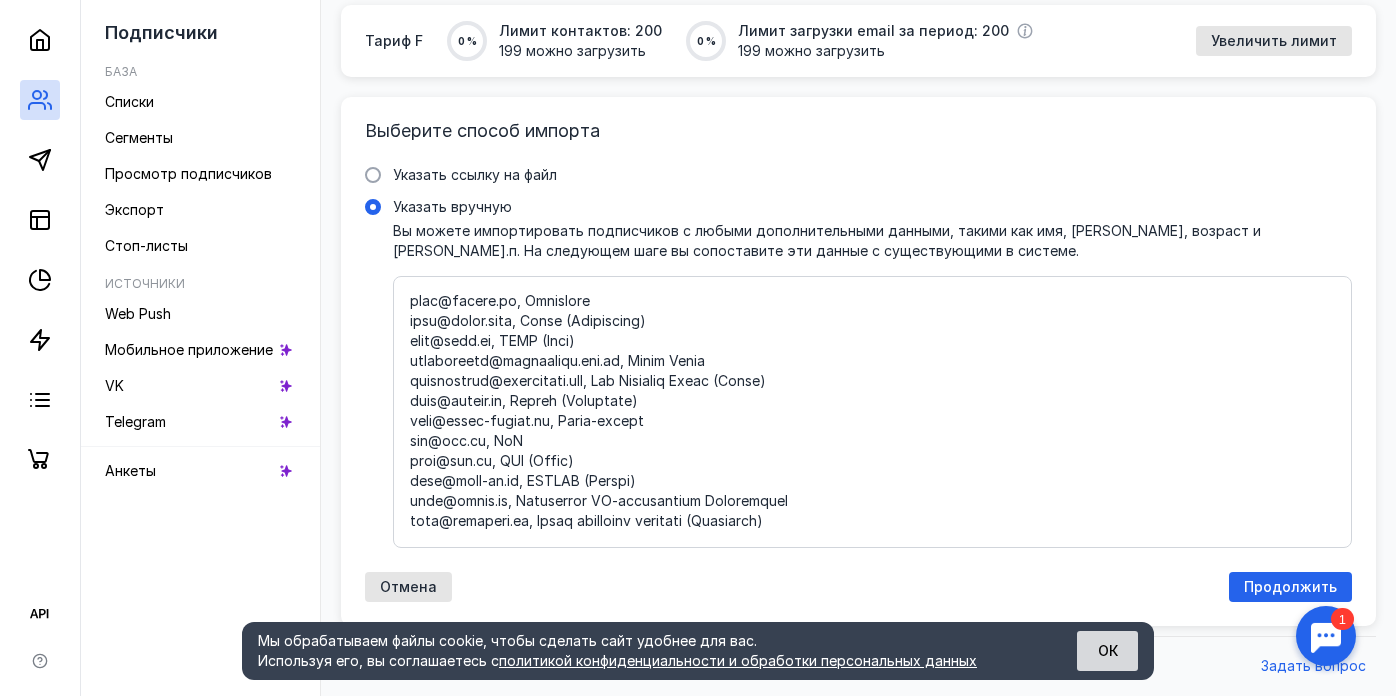 click on "ОК" at bounding box center (1107, 651) 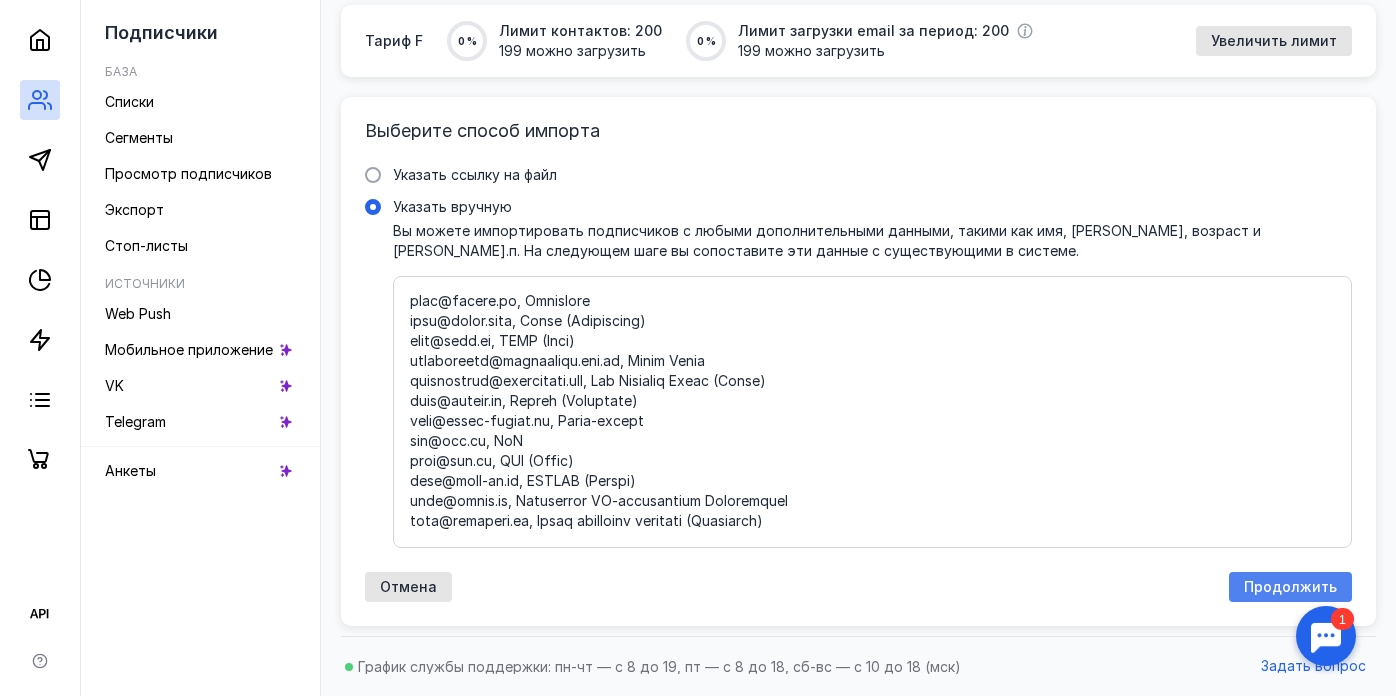 click on "Продолжить" at bounding box center [1290, 587] 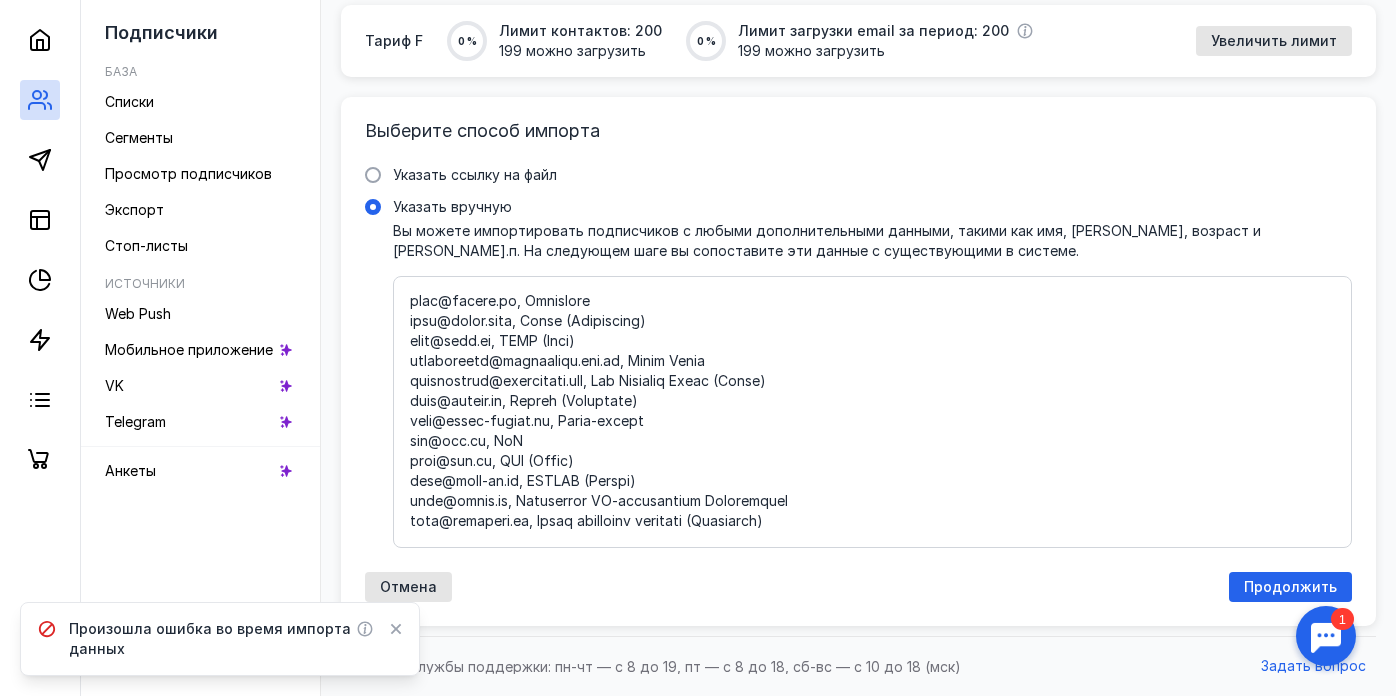 click on "Указать вручную Вы можете импортировать подписчиков с любыми дополнительными данными, такими как имя, [PERSON_NAME], возраст и т.п. На следующем шаге вы сопоставите эти данные с существующими в системе." at bounding box center [872, 412] 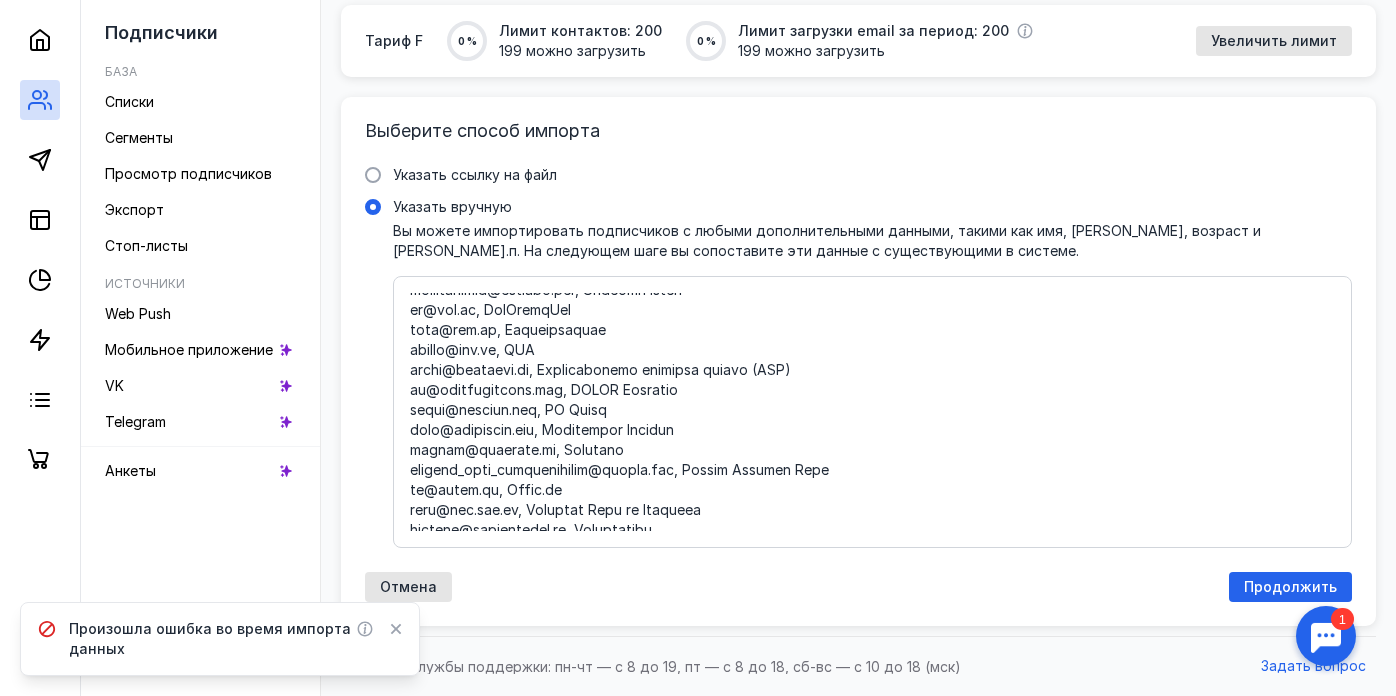 scroll, scrollTop: 0, scrollLeft: 0, axis: both 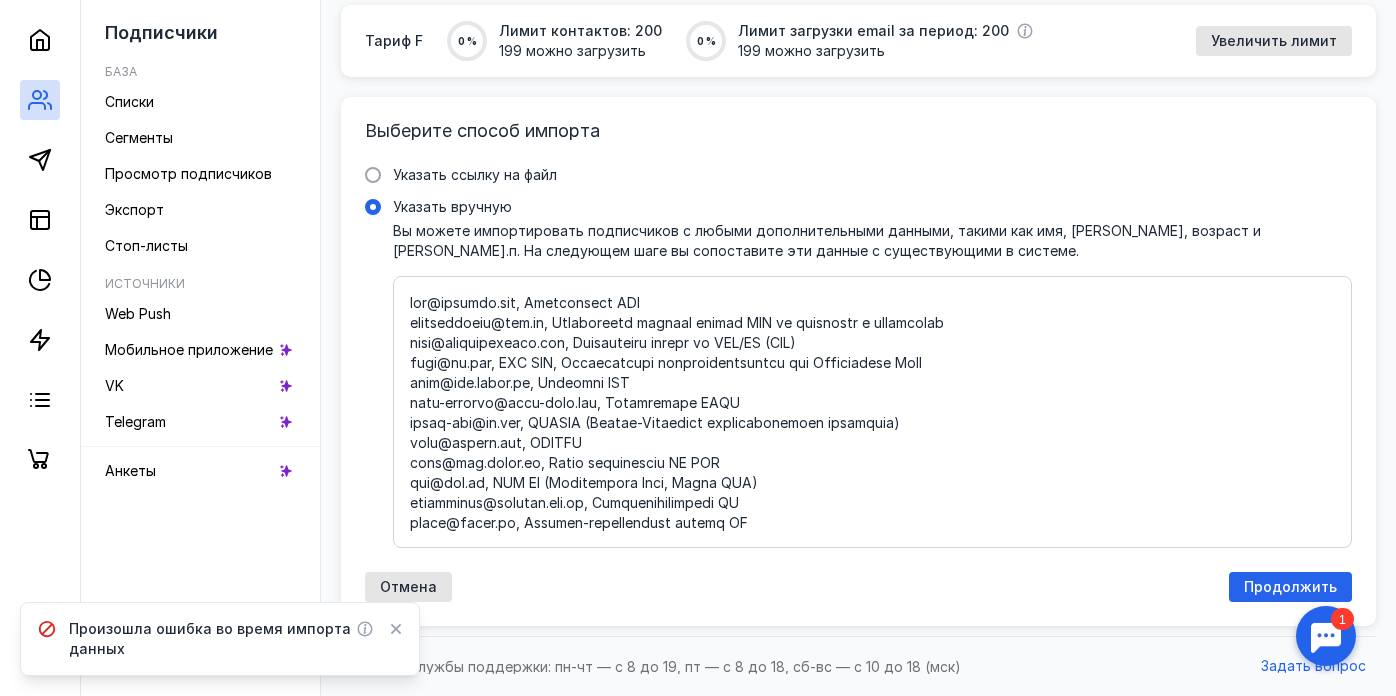 click on "Указать вручную Вы можете импортировать подписчиков с любыми дополнительными данными, такими как имя, [PERSON_NAME], возраст и т.п. На следующем шаге вы сопоставите эти данные с существующими в системе." at bounding box center (872, 412) 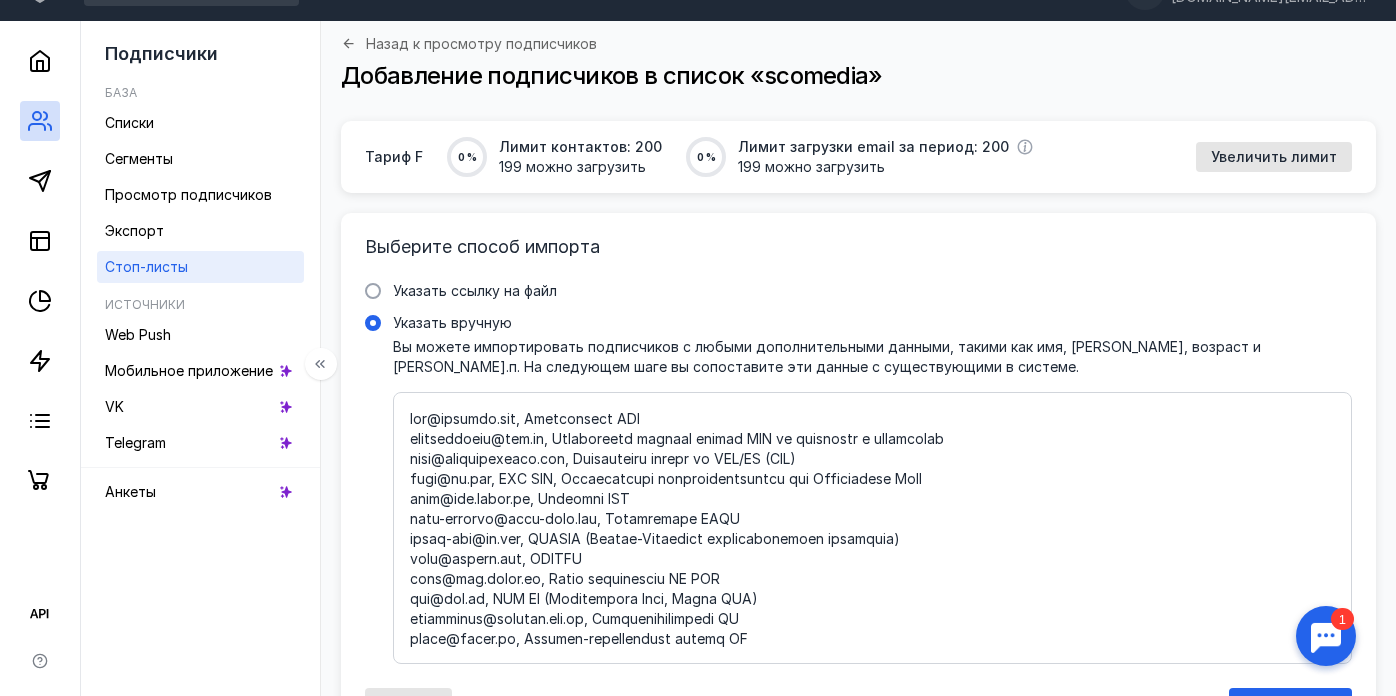 scroll, scrollTop: 0, scrollLeft: 0, axis: both 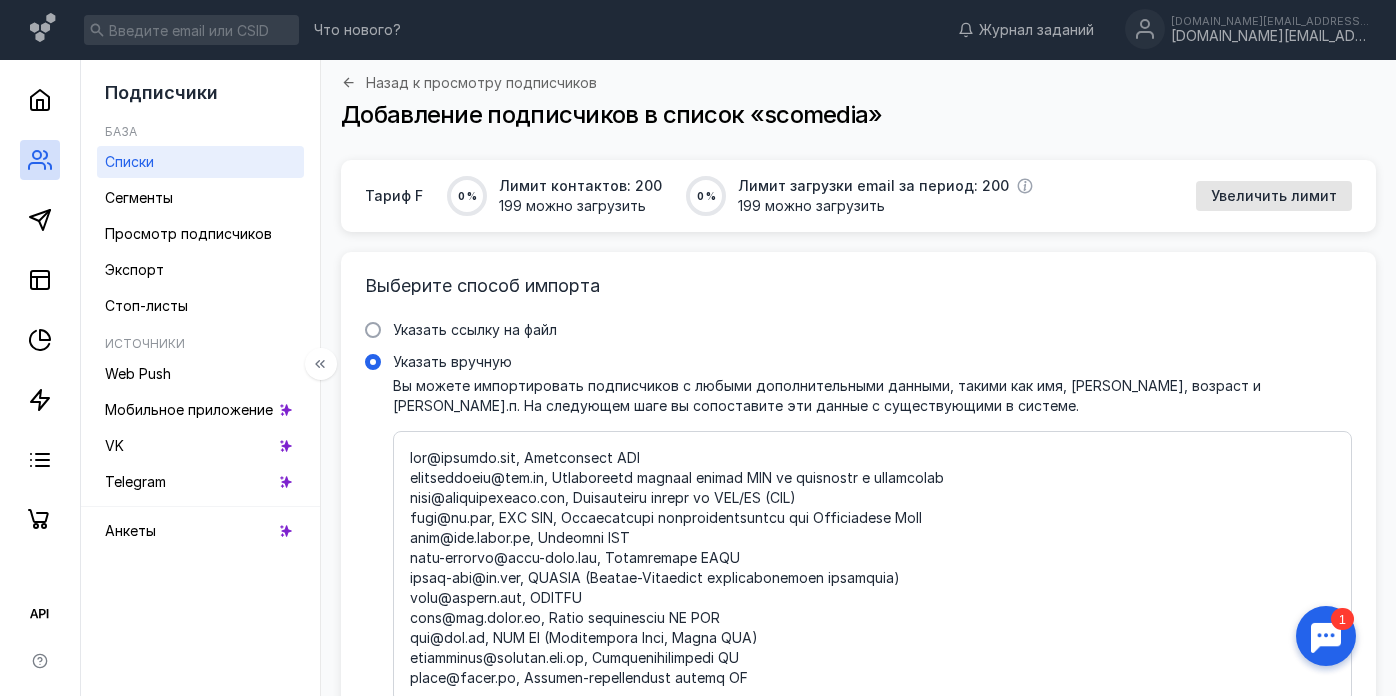 click on "Списки" at bounding box center [200, 162] 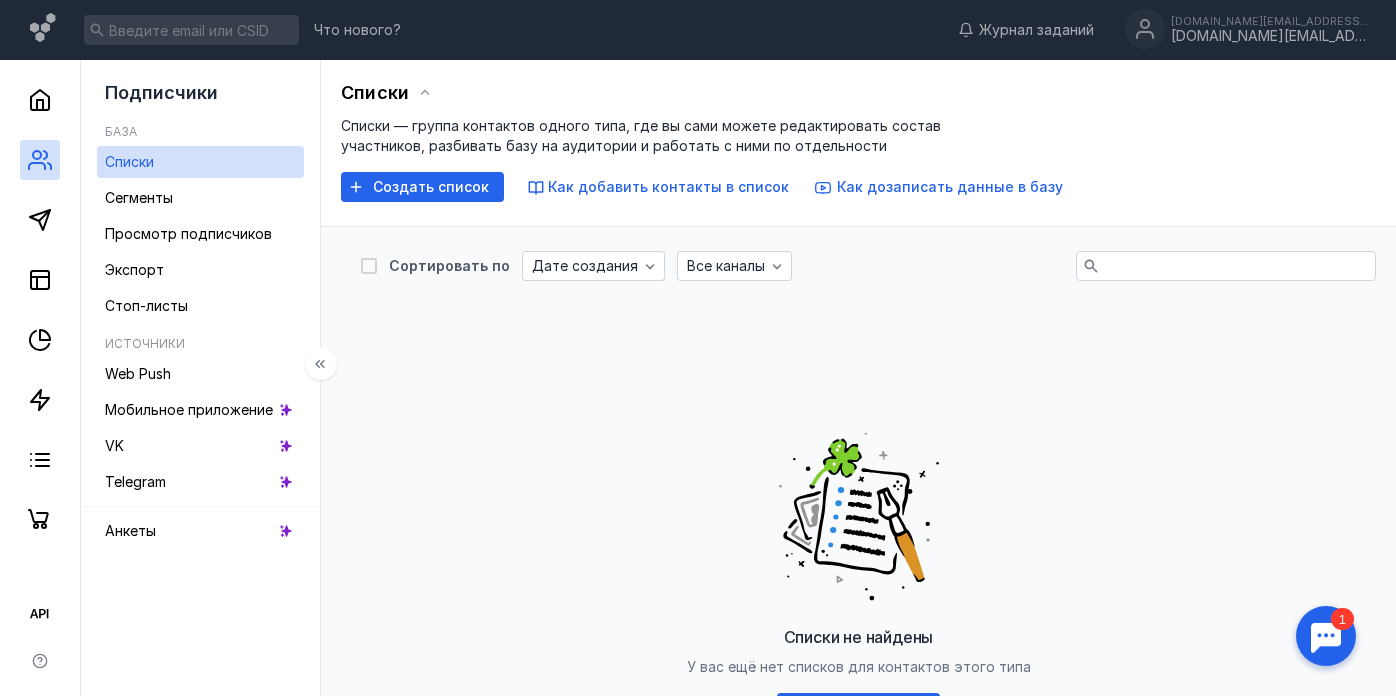 click on "База" at bounding box center [204, 132] 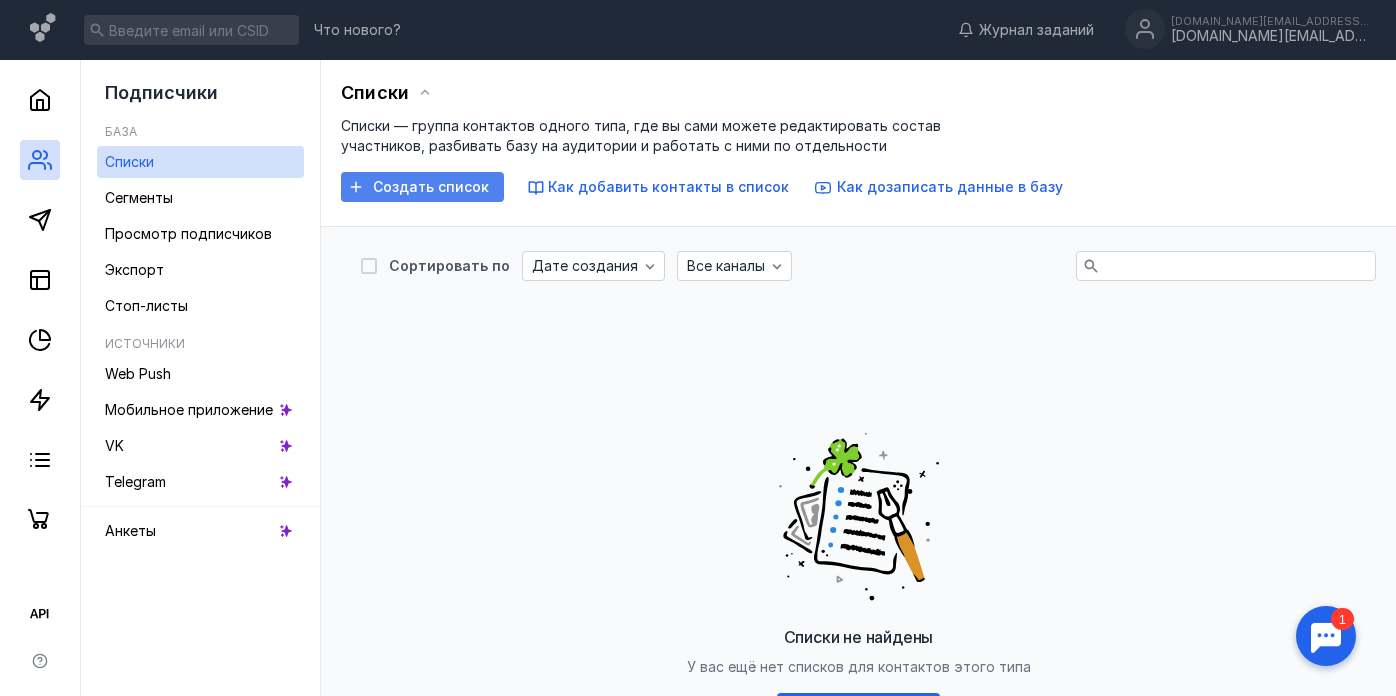 click on "Создать список" at bounding box center (422, 187) 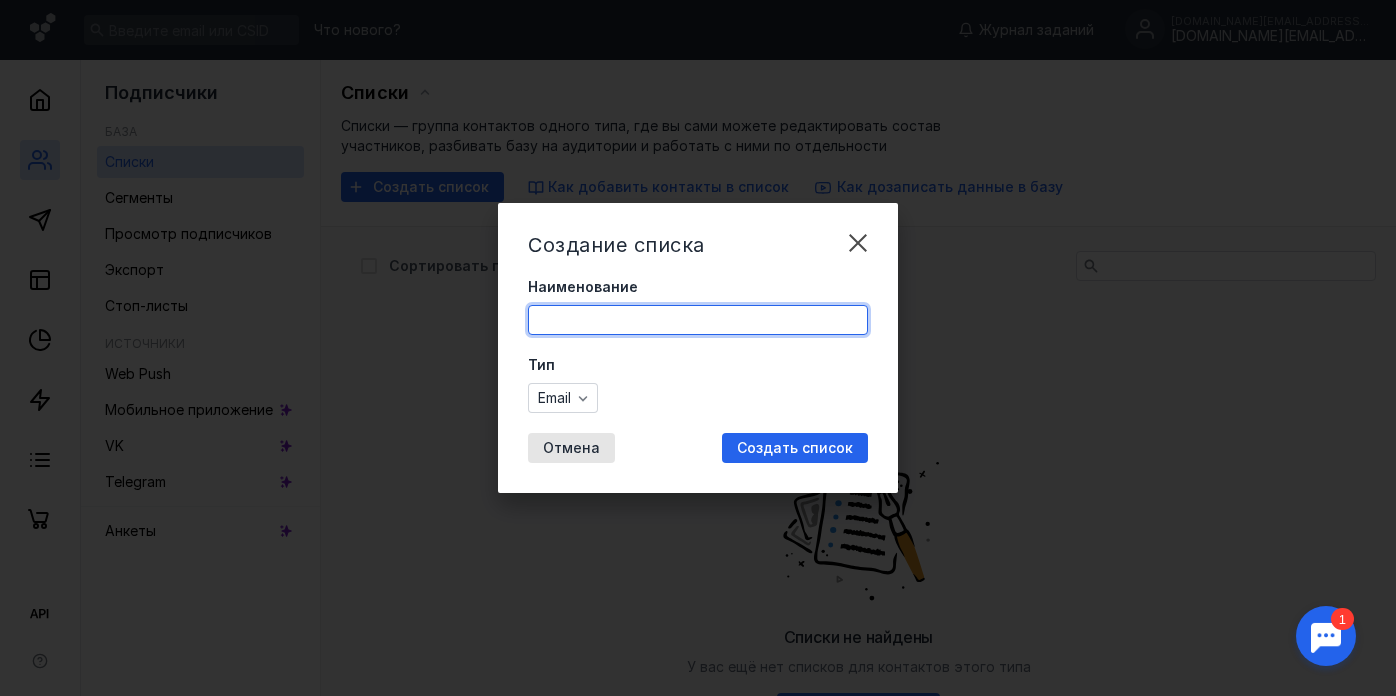 click on "Наименование" at bounding box center [698, 320] 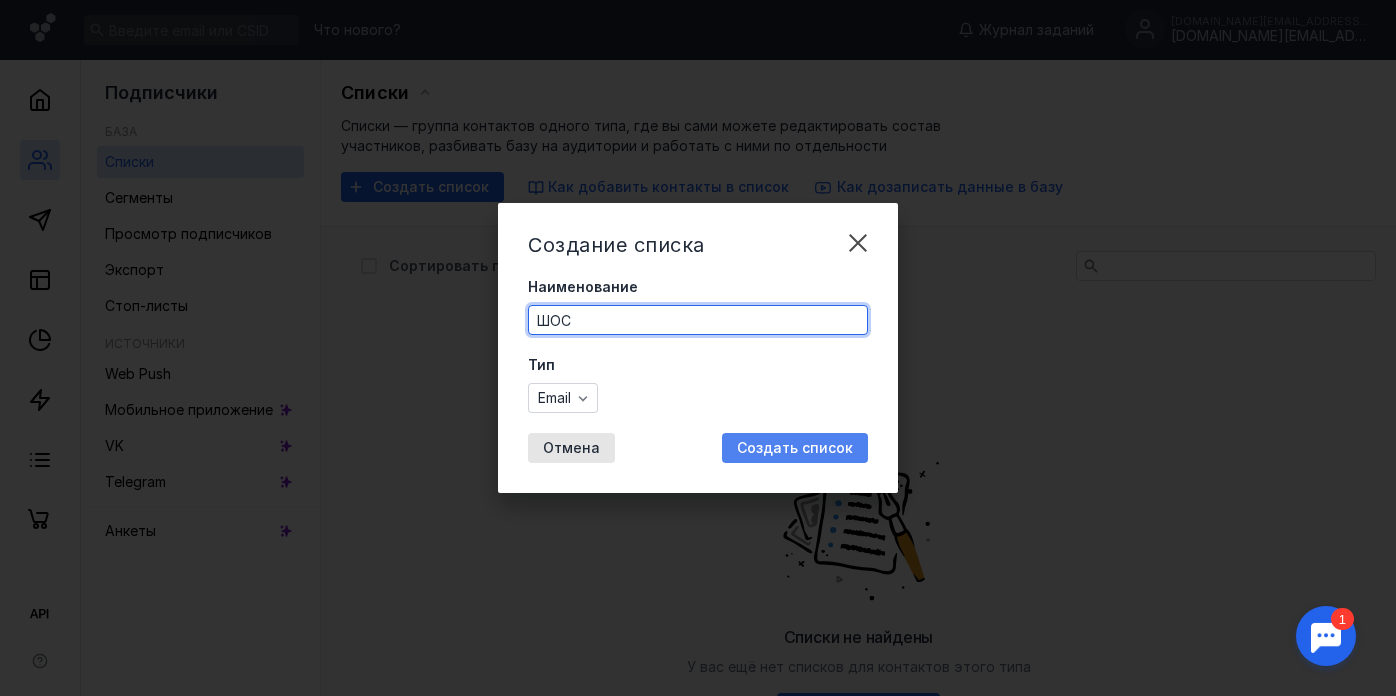 click on "Создать список" at bounding box center (795, 448) 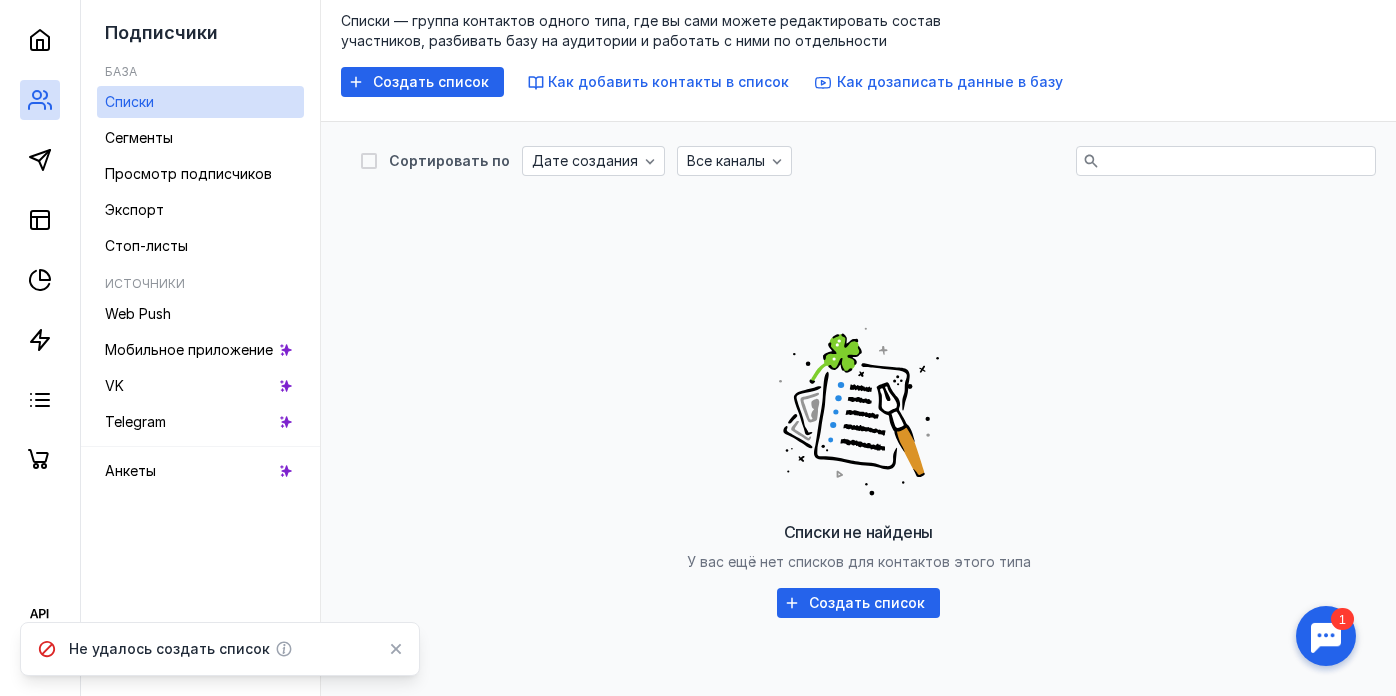 scroll, scrollTop: 0, scrollLeft: 0, axis: both 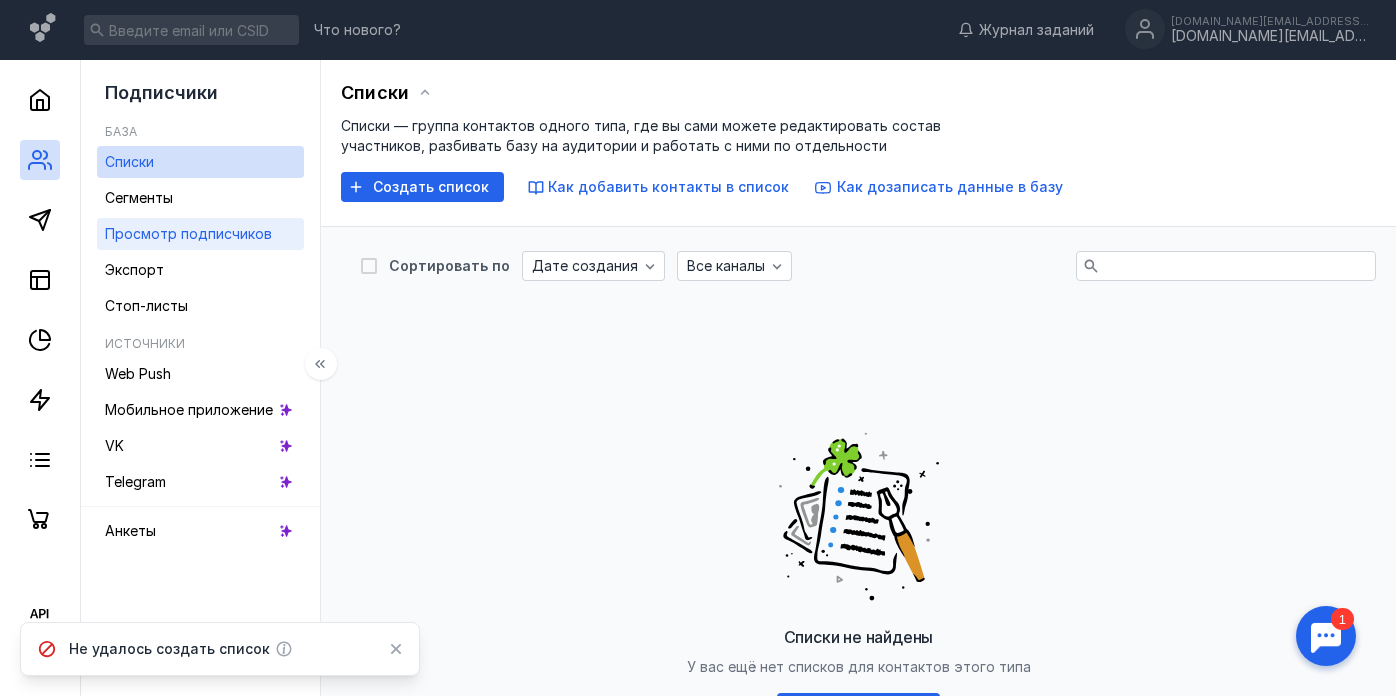 type 